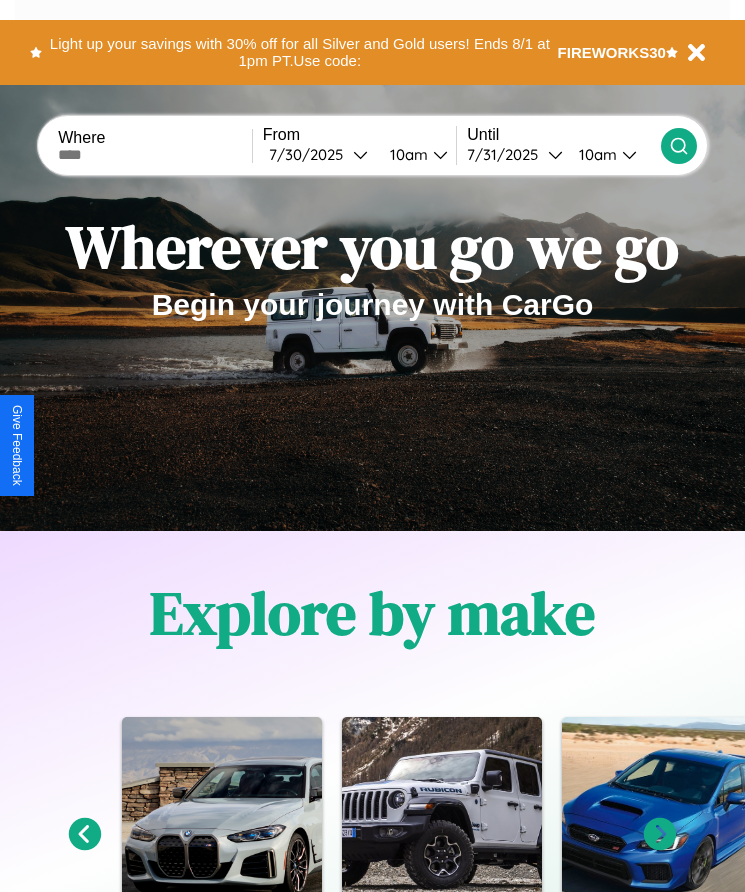 scroll, scrollTop: 2608, scrollLeft: 0, axis: vertical 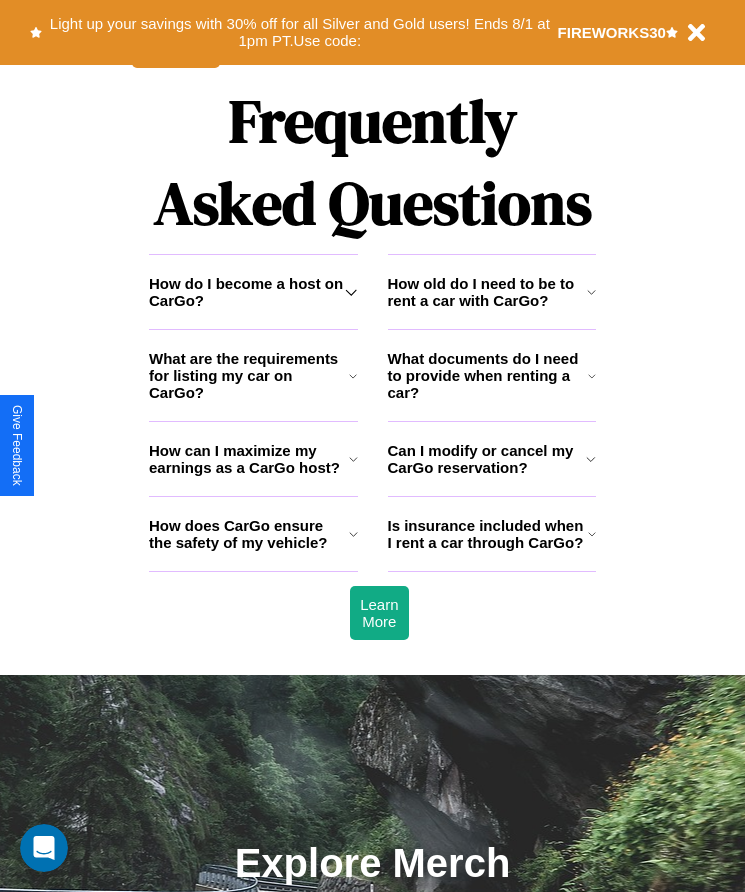 click on "How do I become a host on CarGo?" at bounding box center [247, 292] 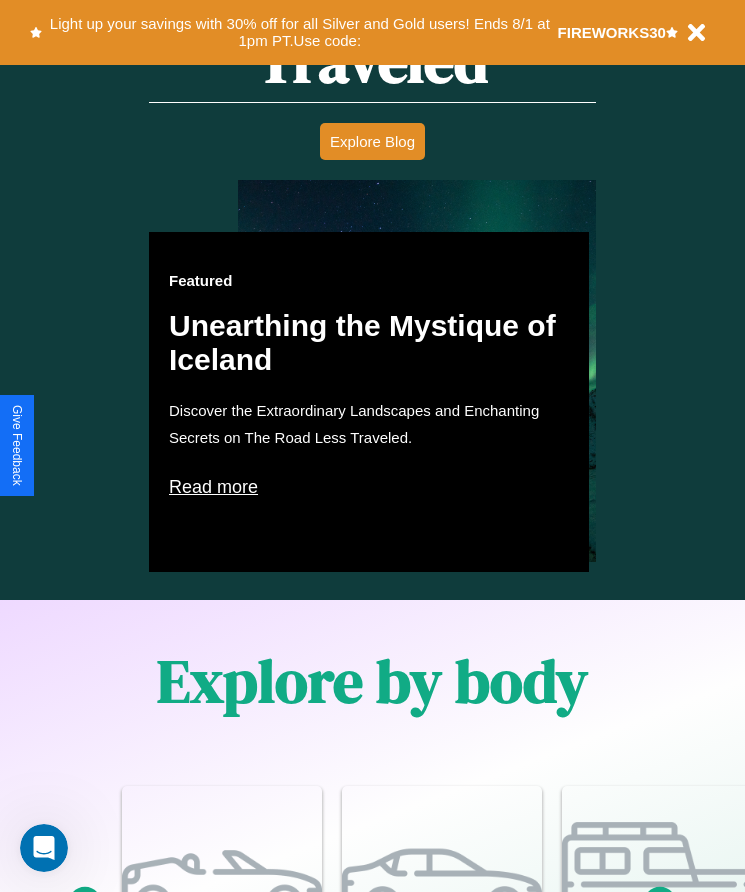 scroll, scrollTop: 334, scrollLeft: 0, axis: vertical 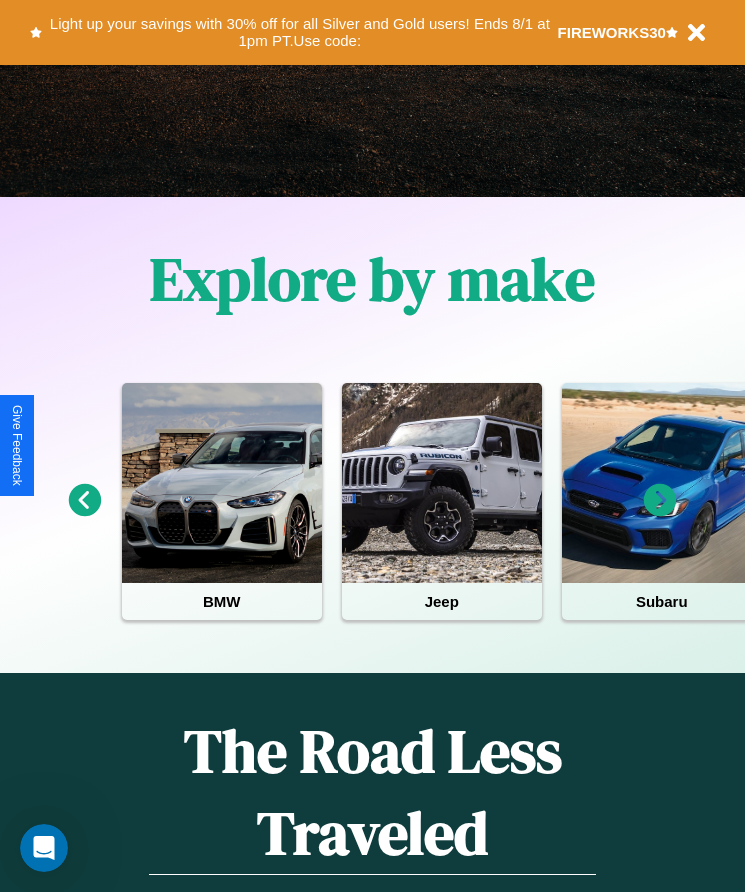 click 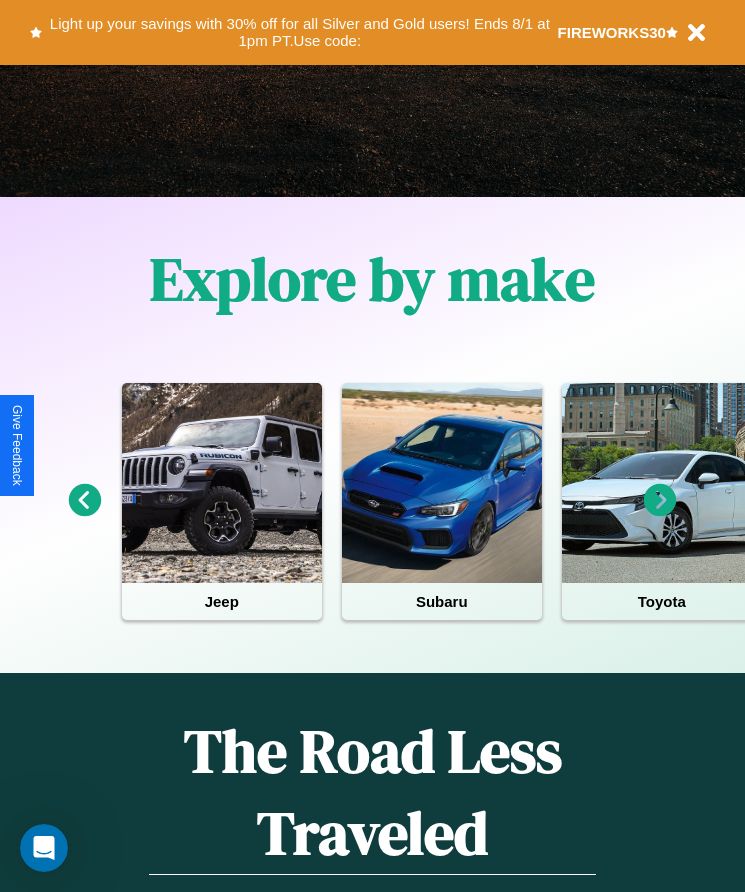 click 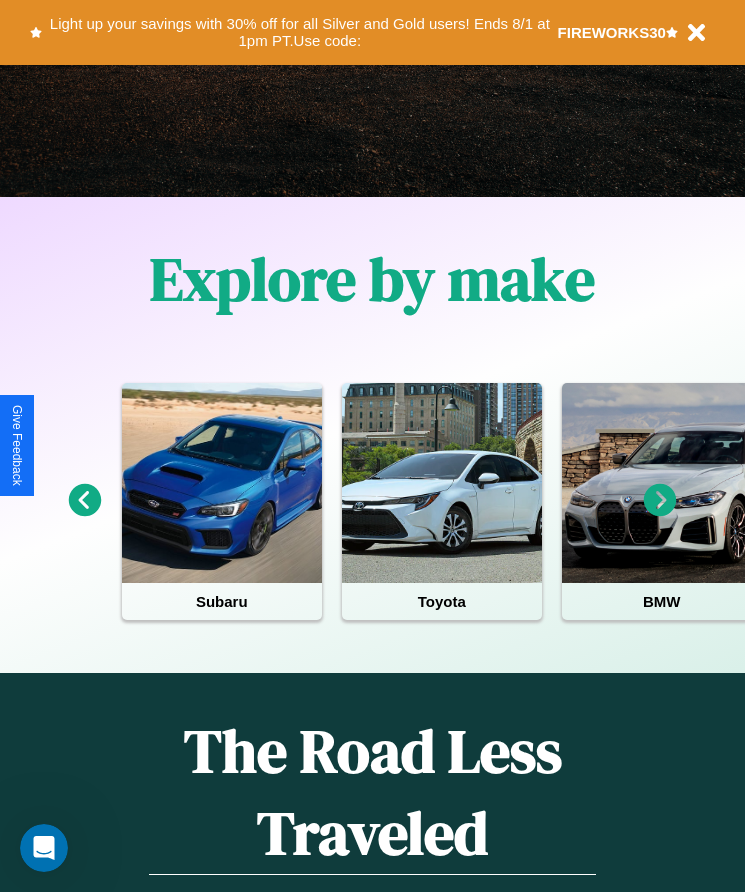click 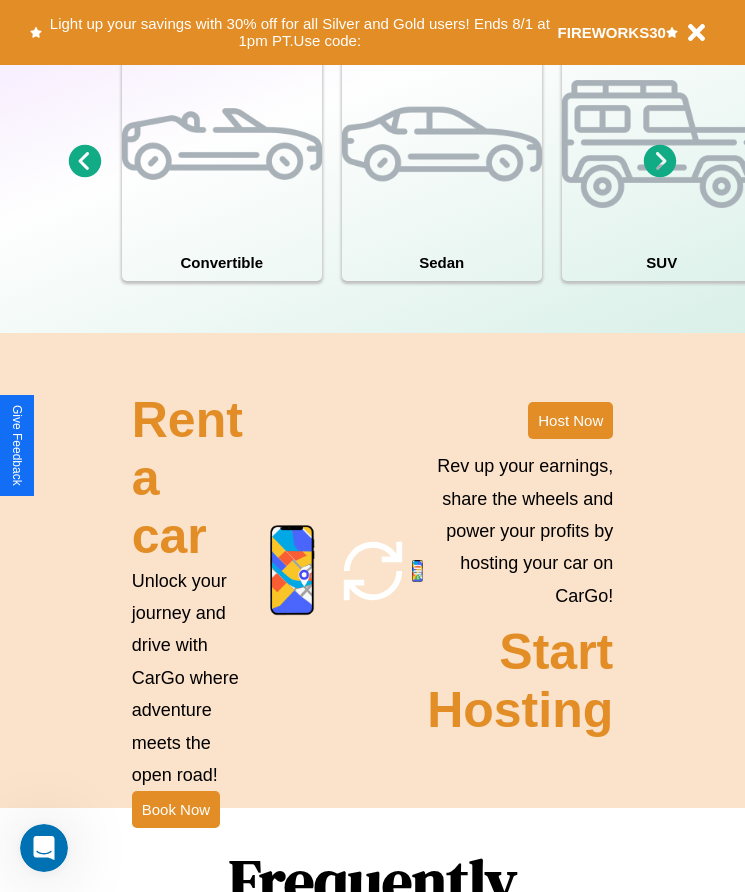 scroll, scrollTop: 1855, scrollLeft: 0, axis: vertical 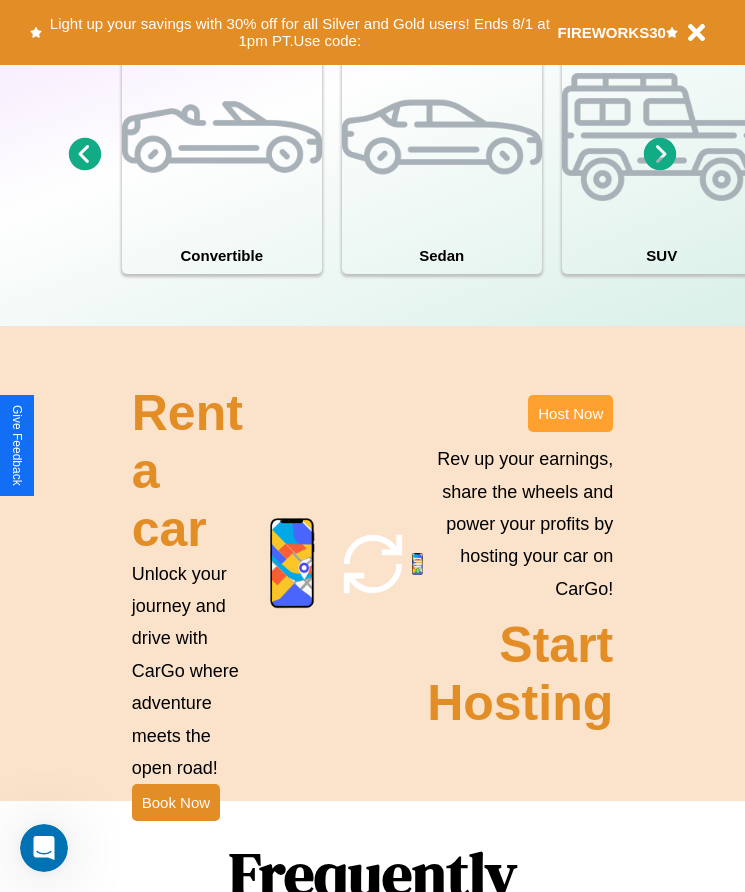 click on "Host Now" at bounding box center (570, 413) 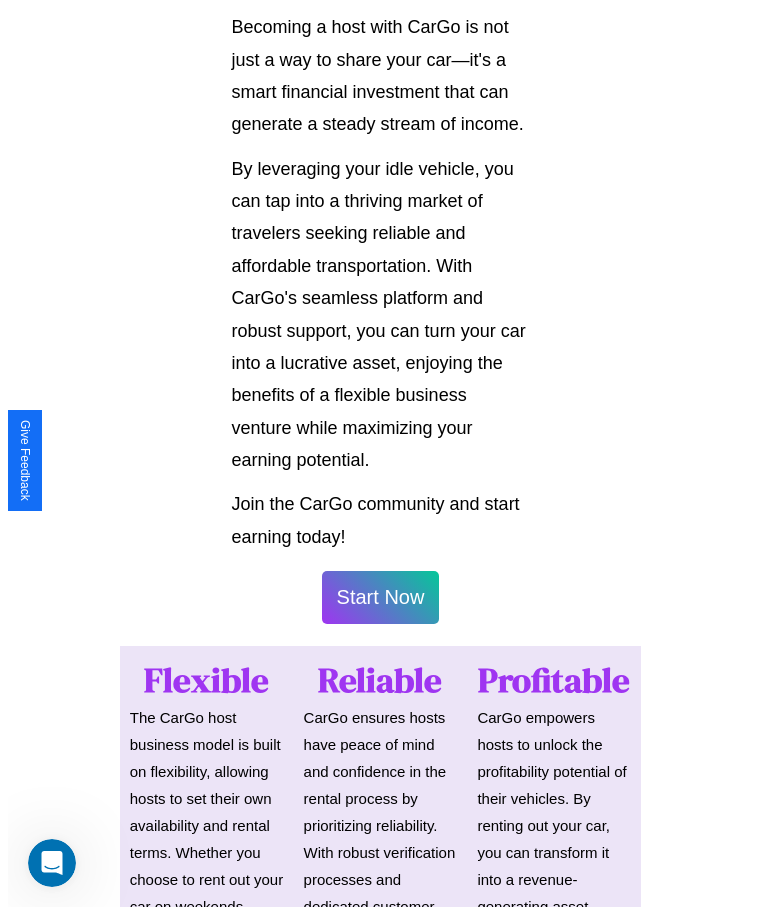 scroll, scrollTop: 1046, scrollLeft: 0, axis: vertical 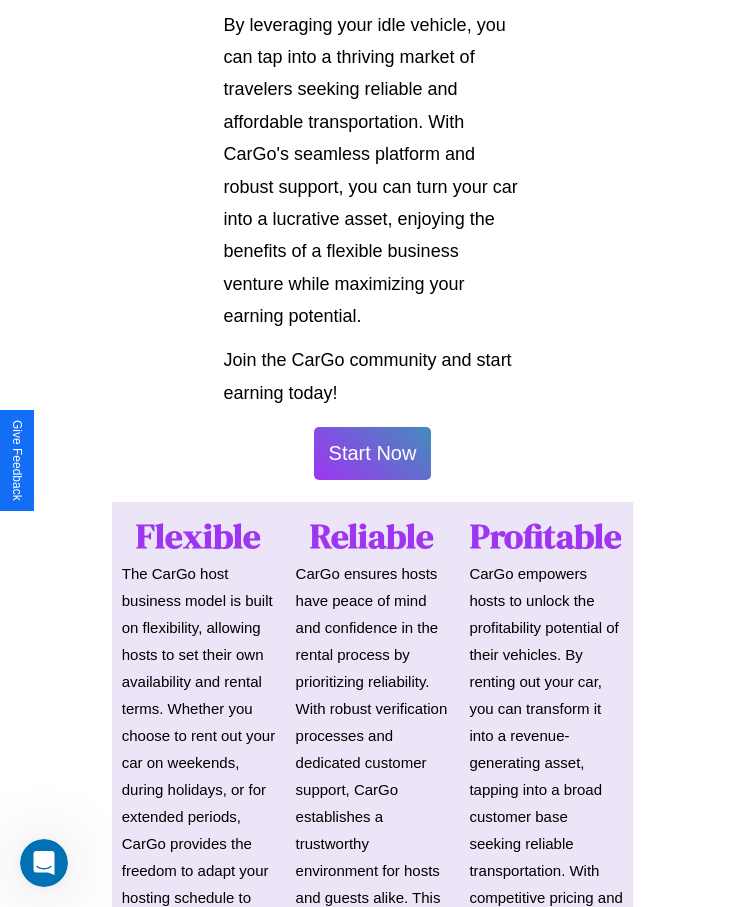 click on "Start Now" at bounding box center (373, 453) 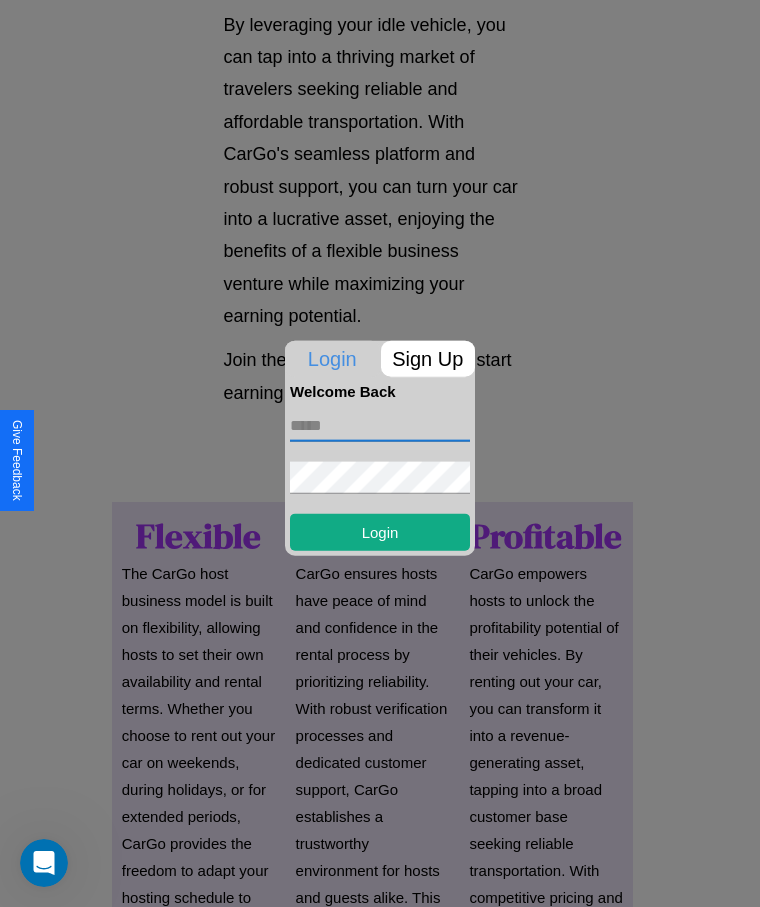 click at bounding box center [380, 425] 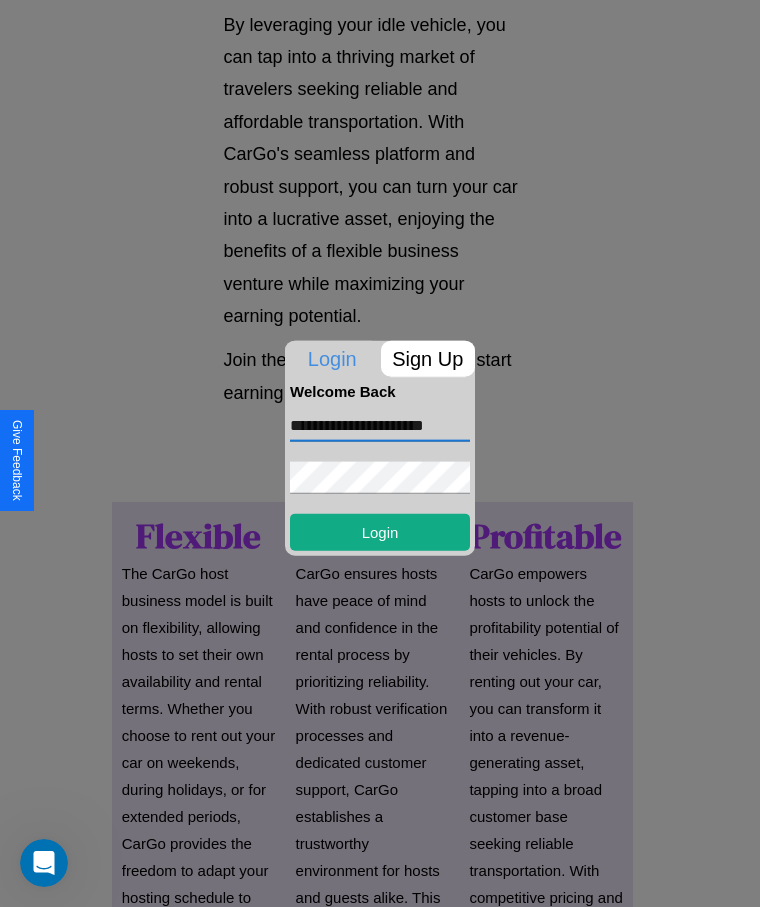 type on "**********" 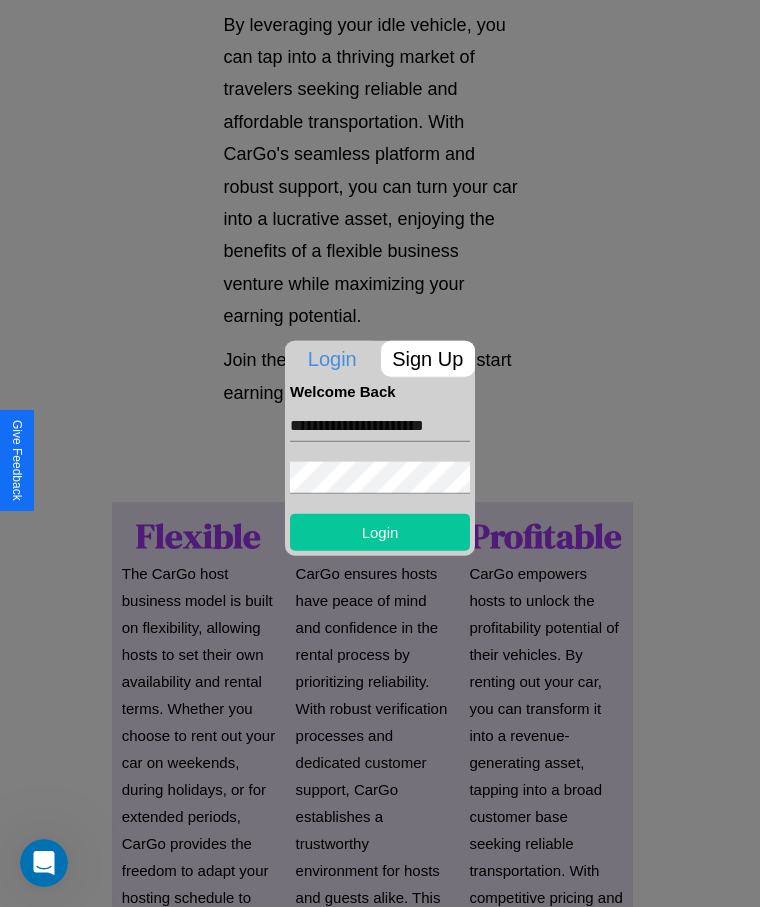 click on "Login" at bounding box center [380, 531] 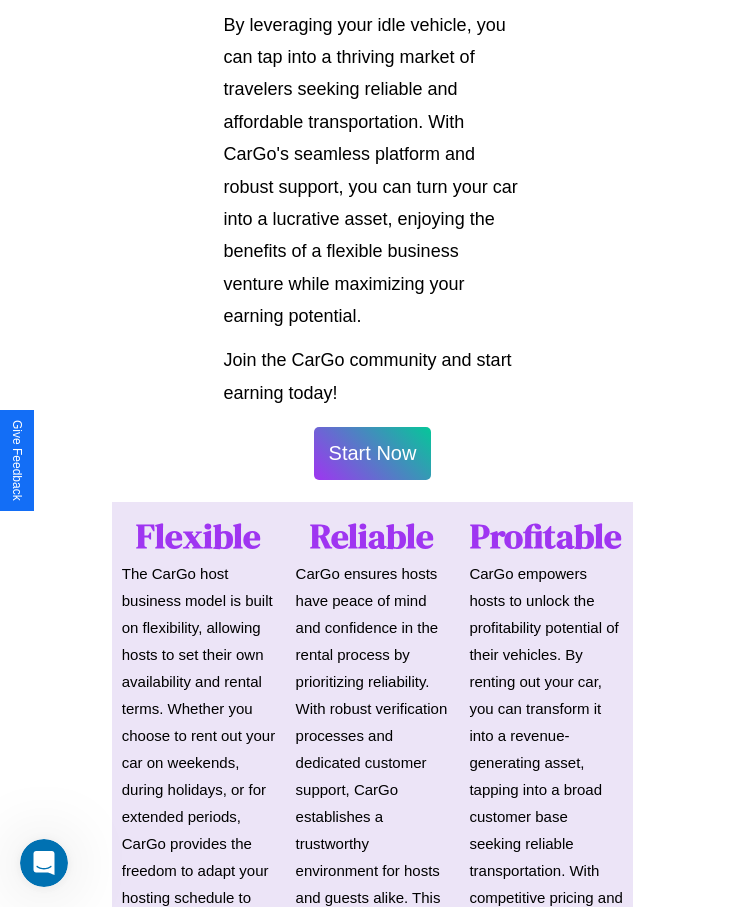 scroll, scrollTop: 1048, scrollLeft: 0, axis: vertical 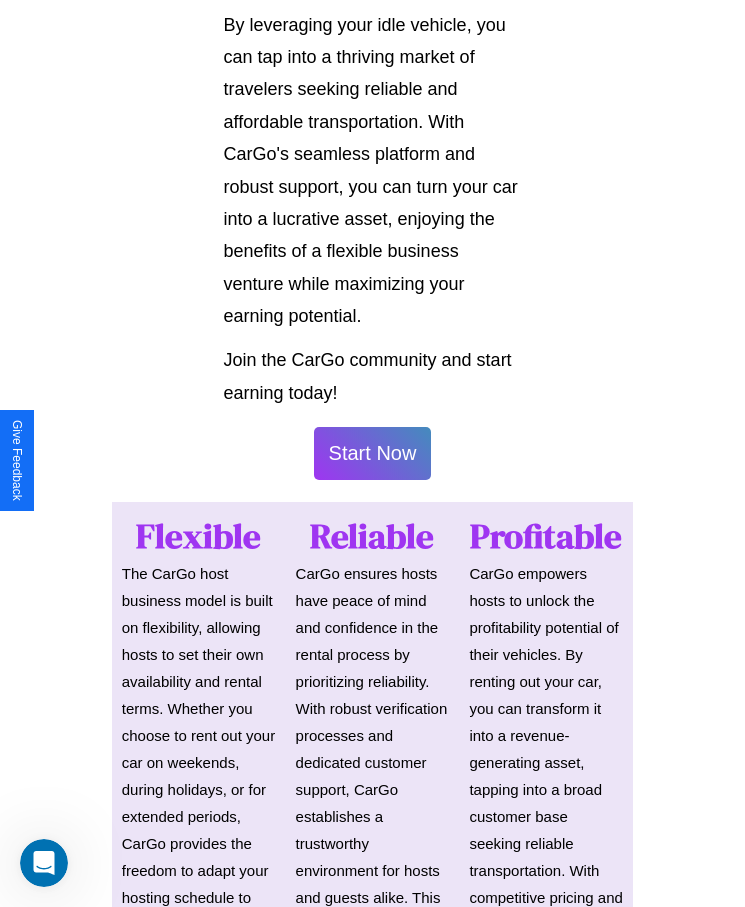 click on "Start Now" at bounding box center [373, 453] 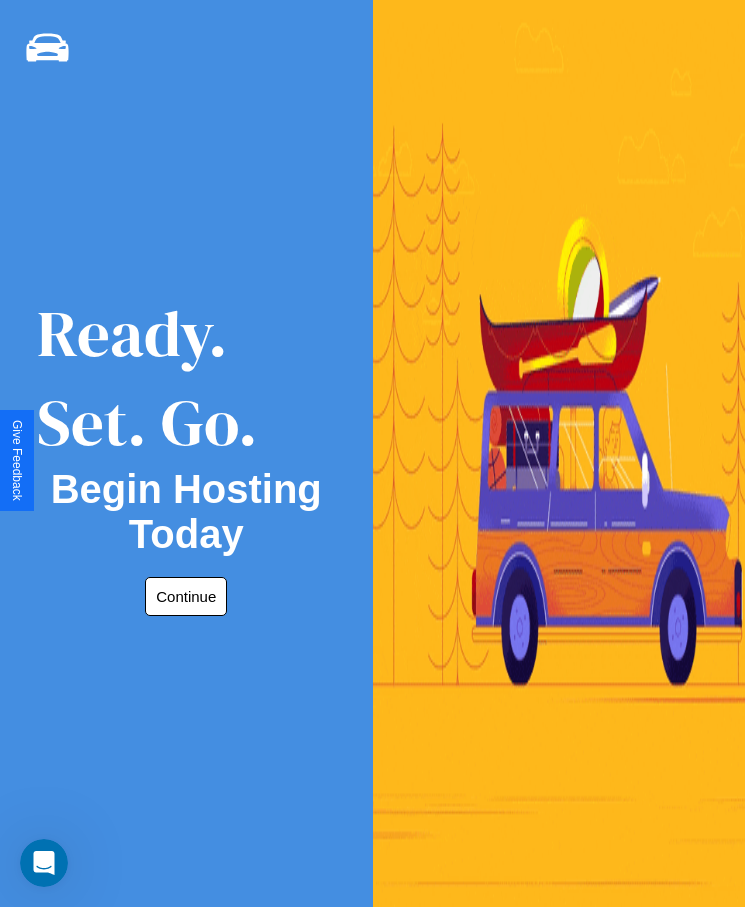 click on "Continue" at bounding box center (186, 596) 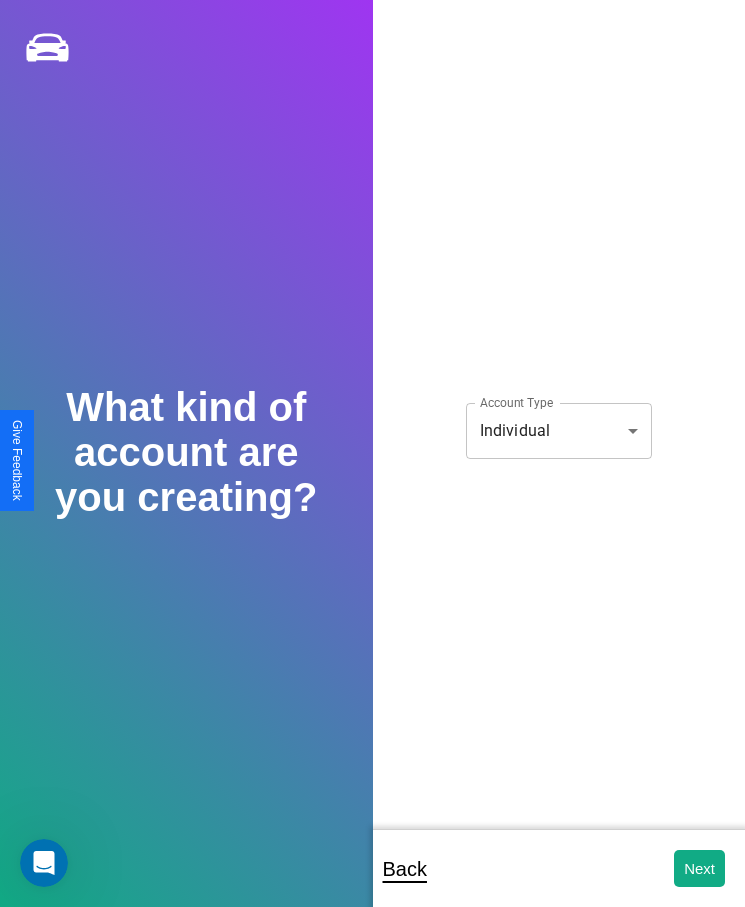 click on "**********" at bounding box center (372, 467) 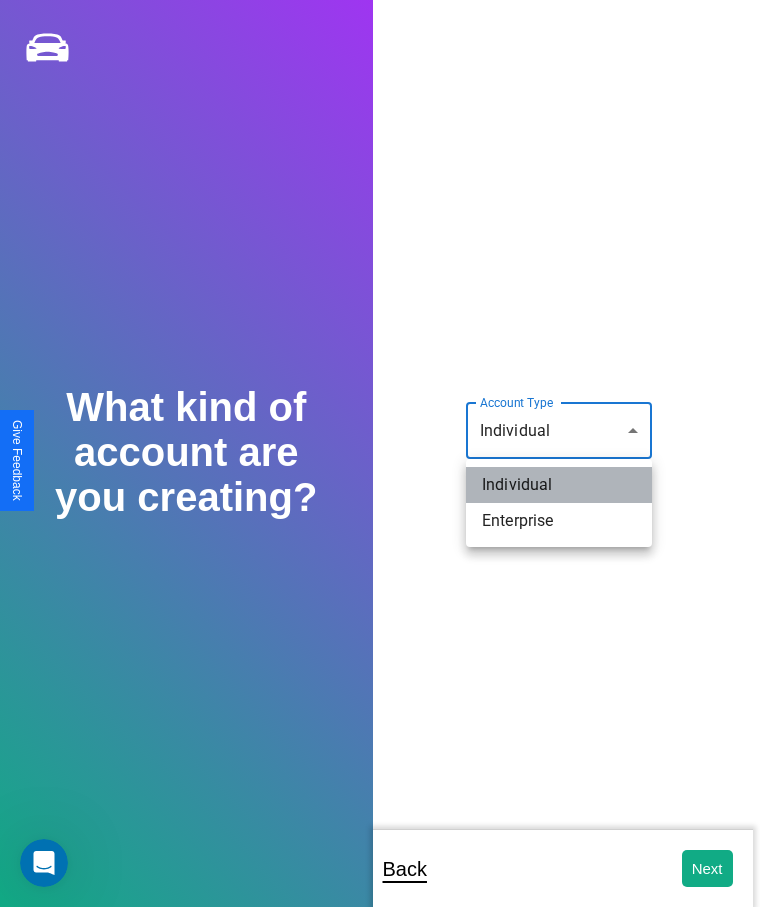click on "Individual" at bounding box center (559, 485) 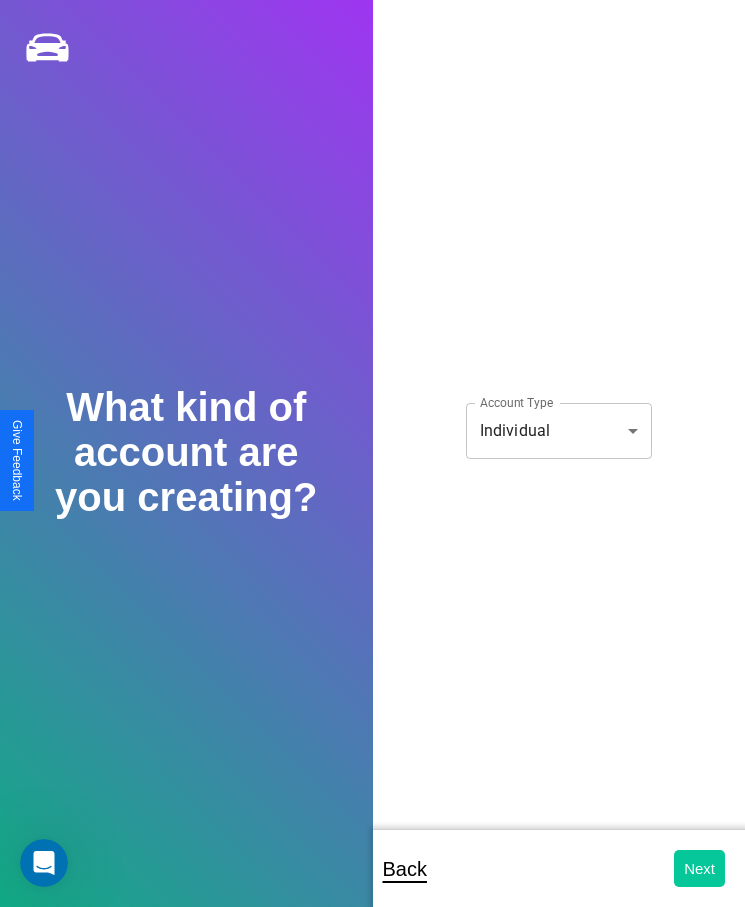 click on "Next" at bounding box center (699, 868) 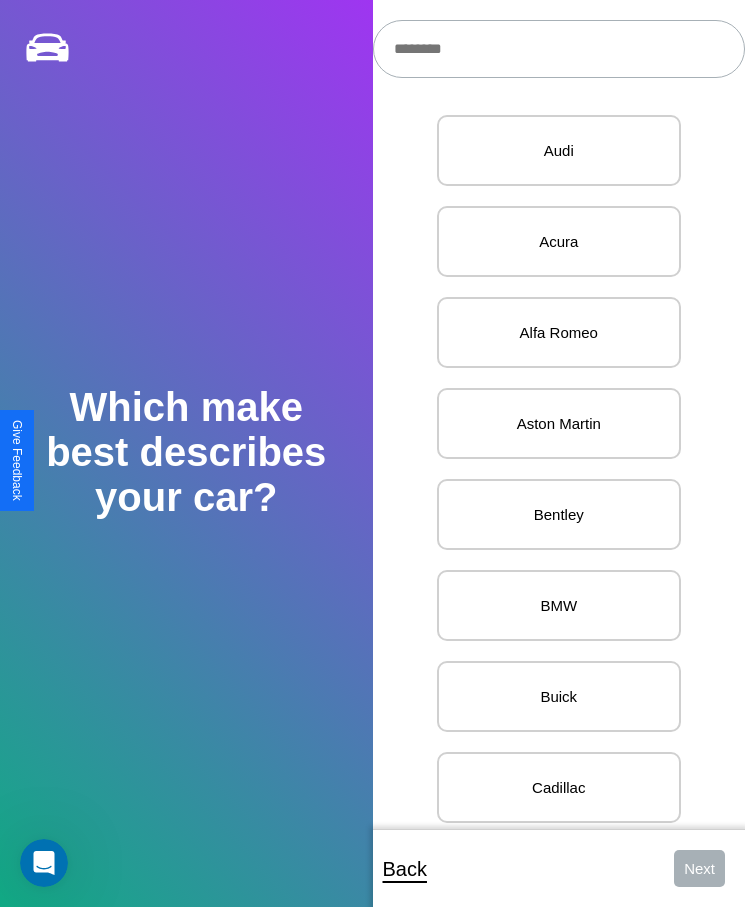 scroll, scrollTop: 27, scrollLeft: 0, axis: vertical 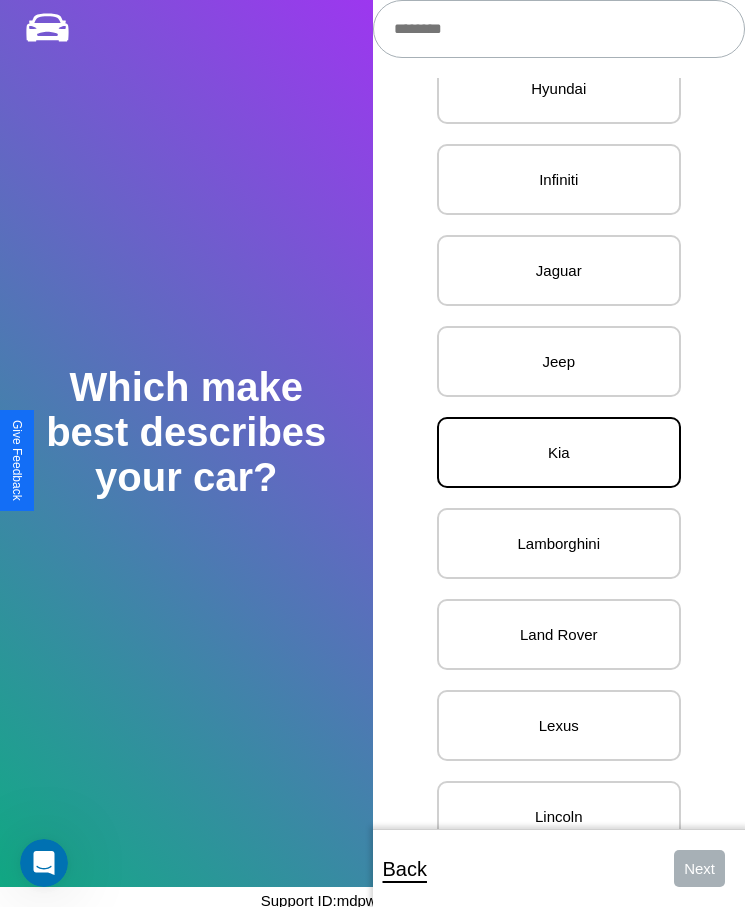 click on "Kia" at bounding box center (559, 452) 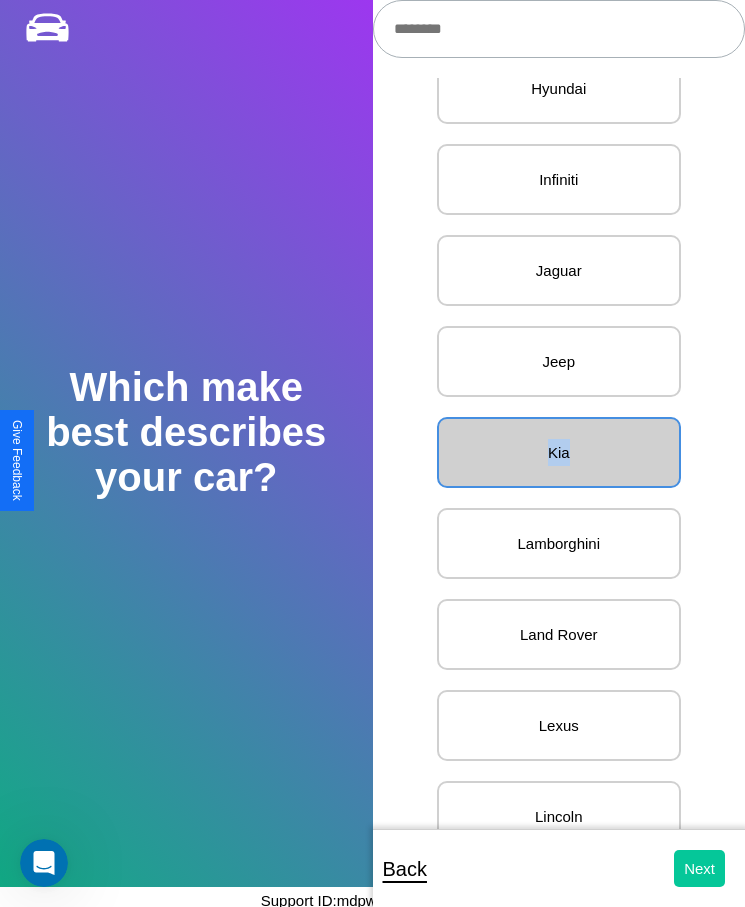 click on "Next" at bounding box center (699, 868) 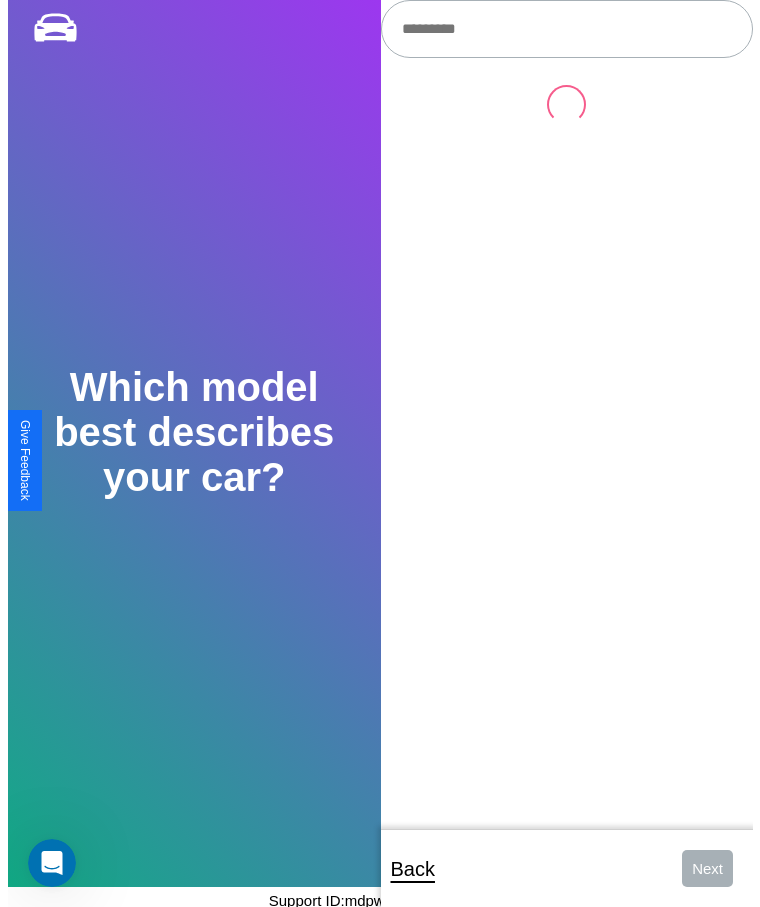 scroll, scrollTop: 0, scrollLeft: 0, axis: both 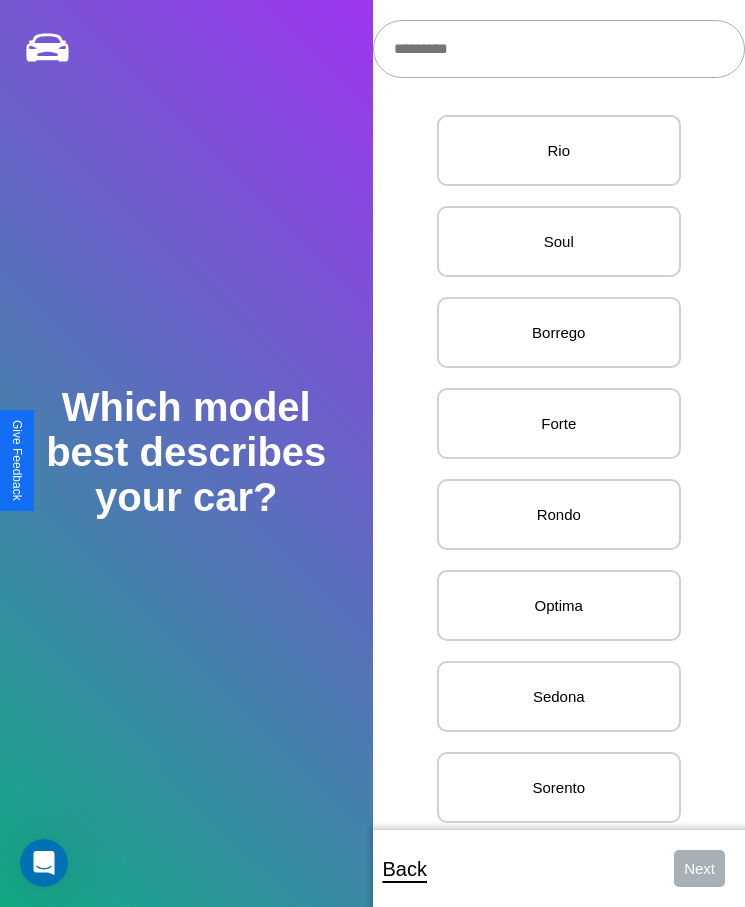 click at bounding box center (559, 49) 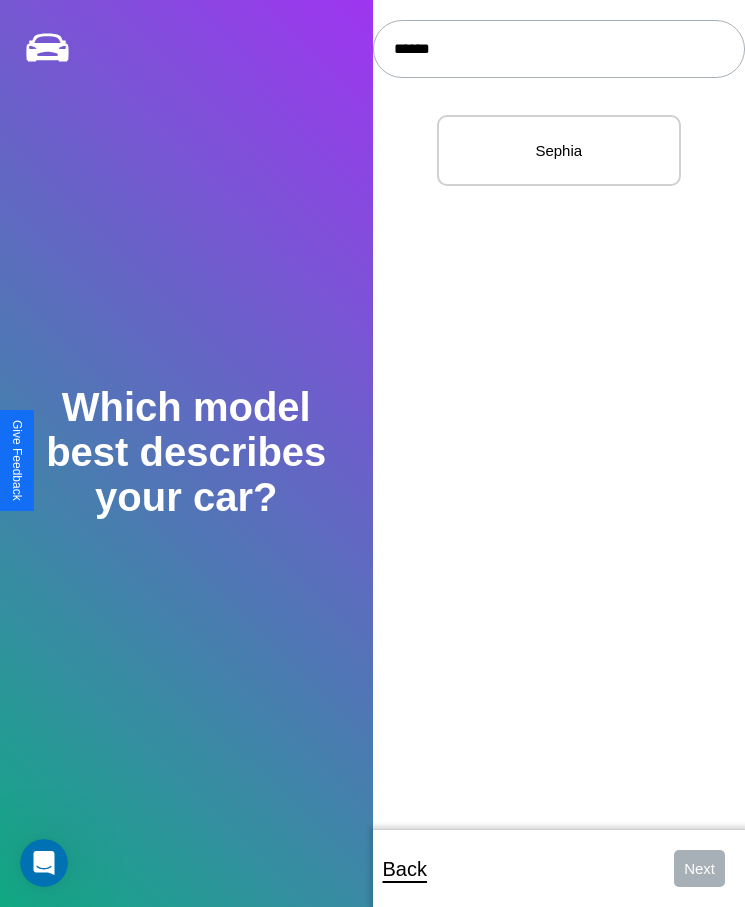 type on "******" 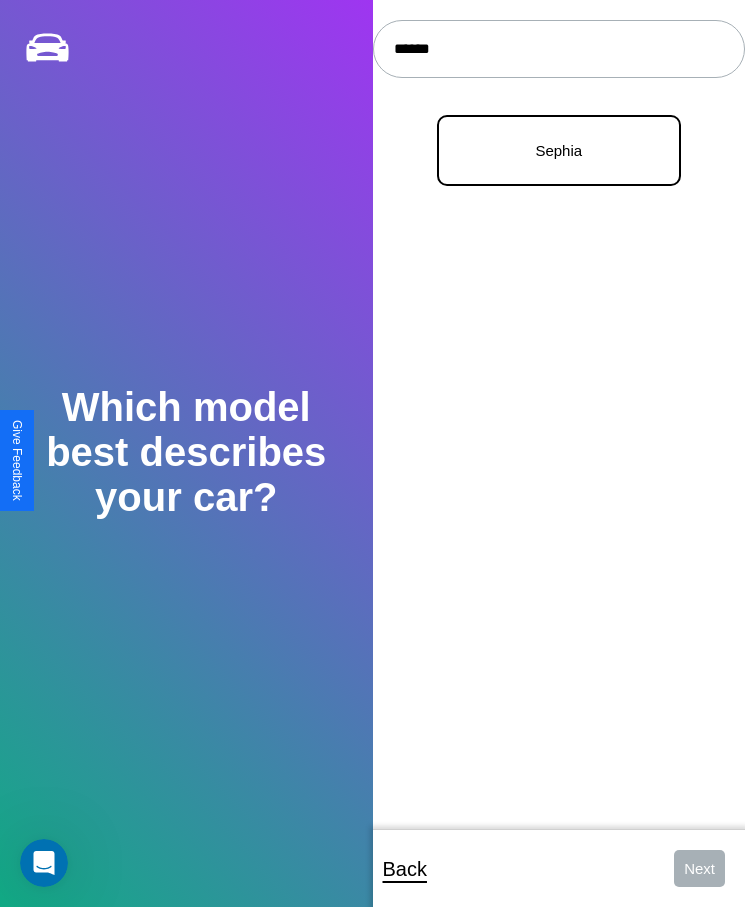 click on "Sephia" at bounding box center (559, 150) 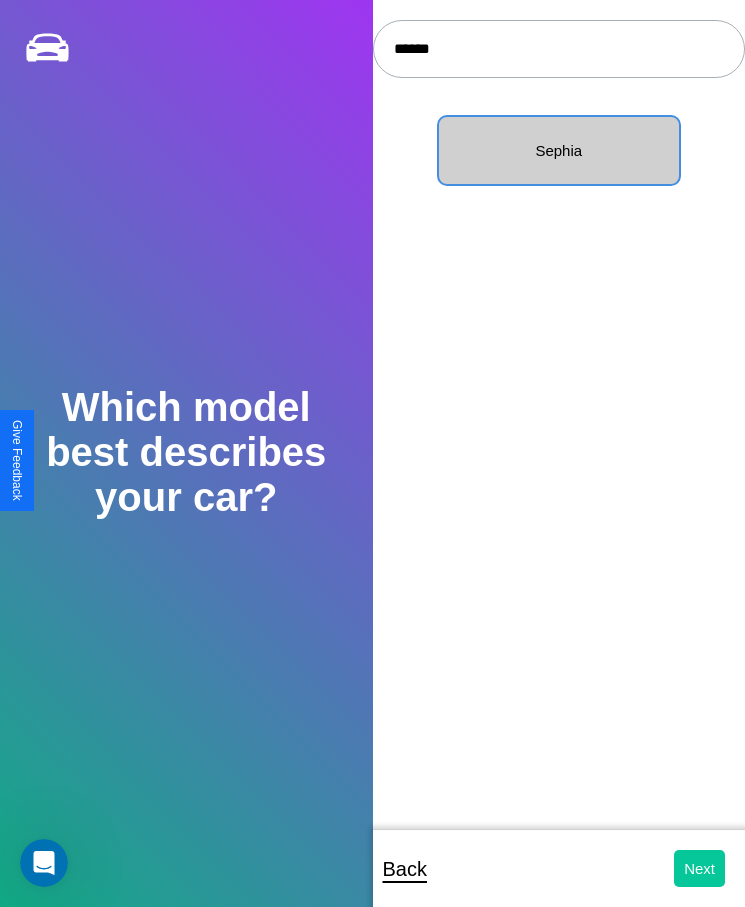 click on "Next" at bounding box center (699, 868) 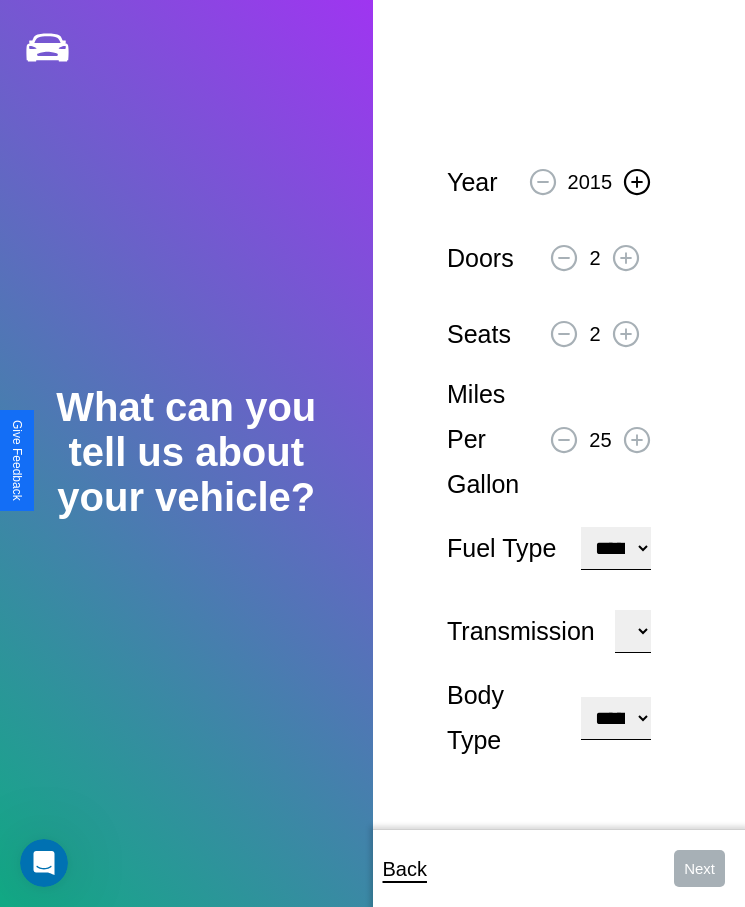 click 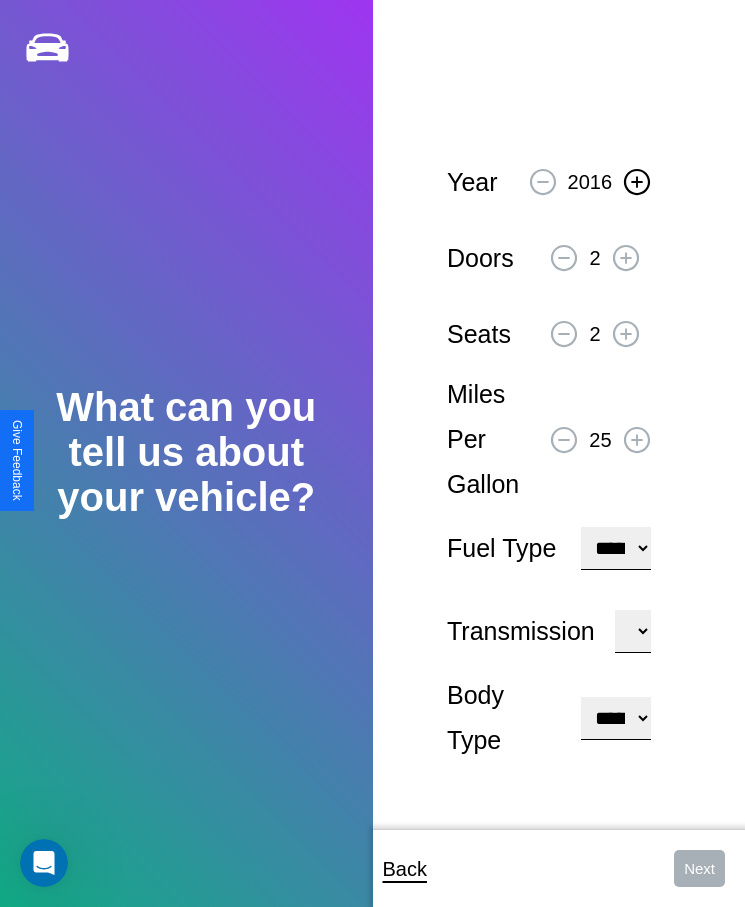 click 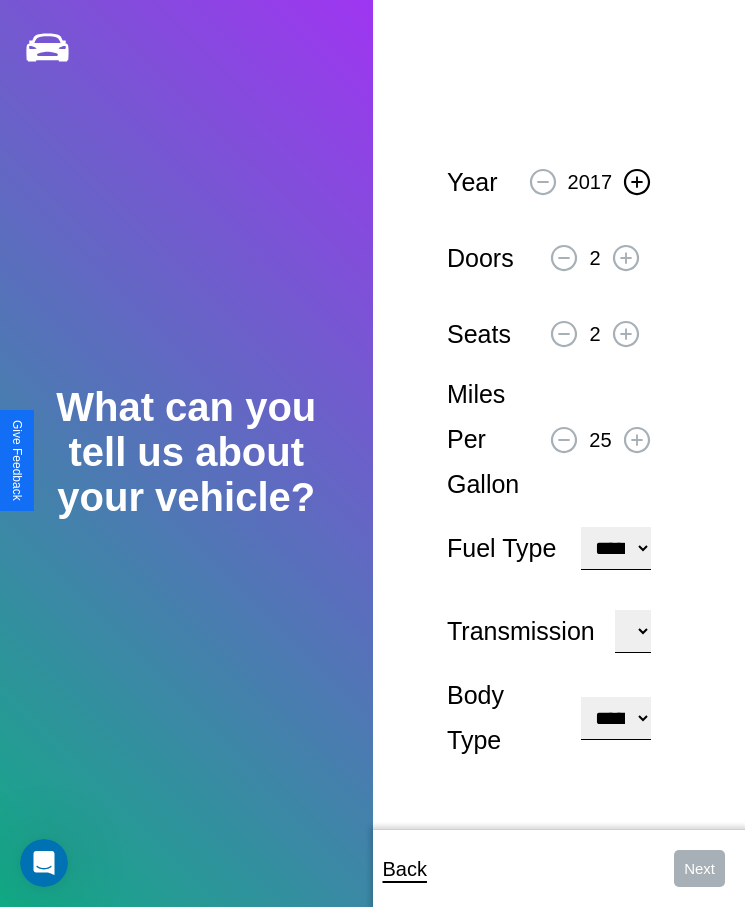 click 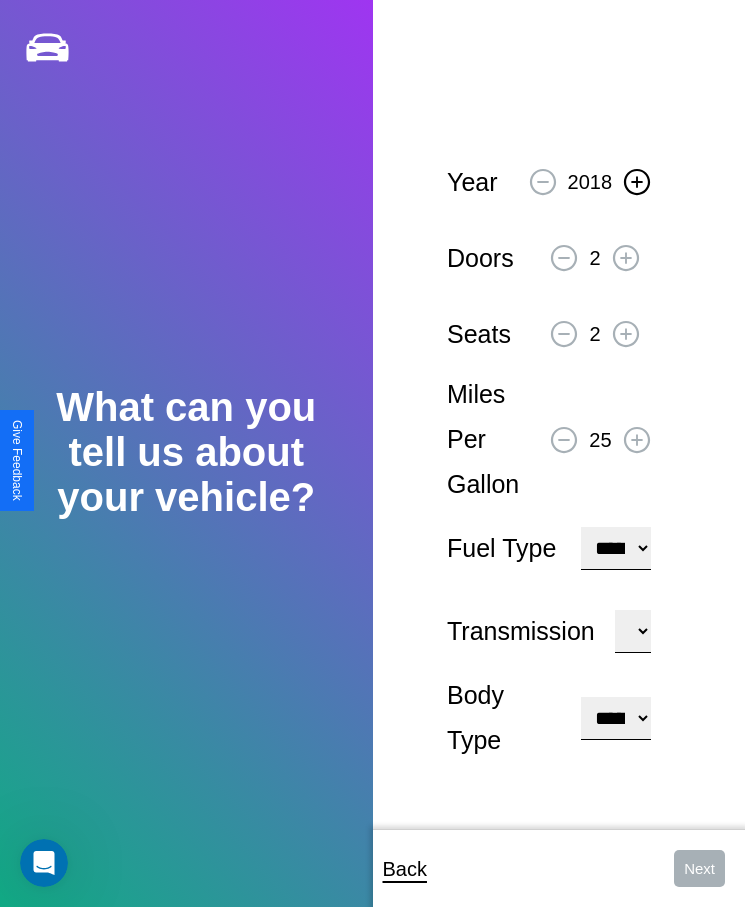 click 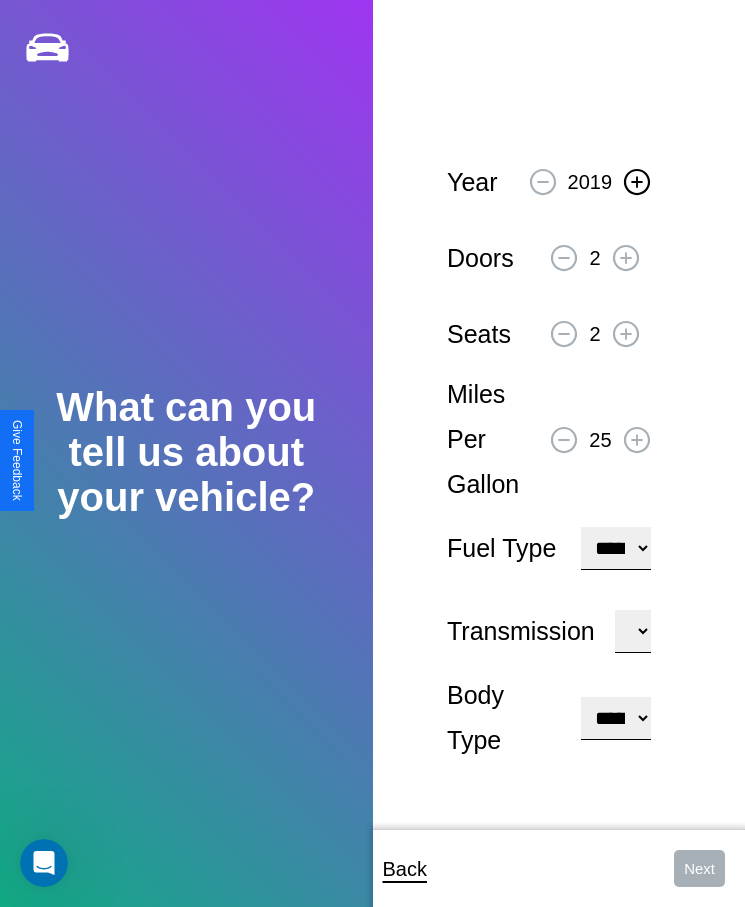 click 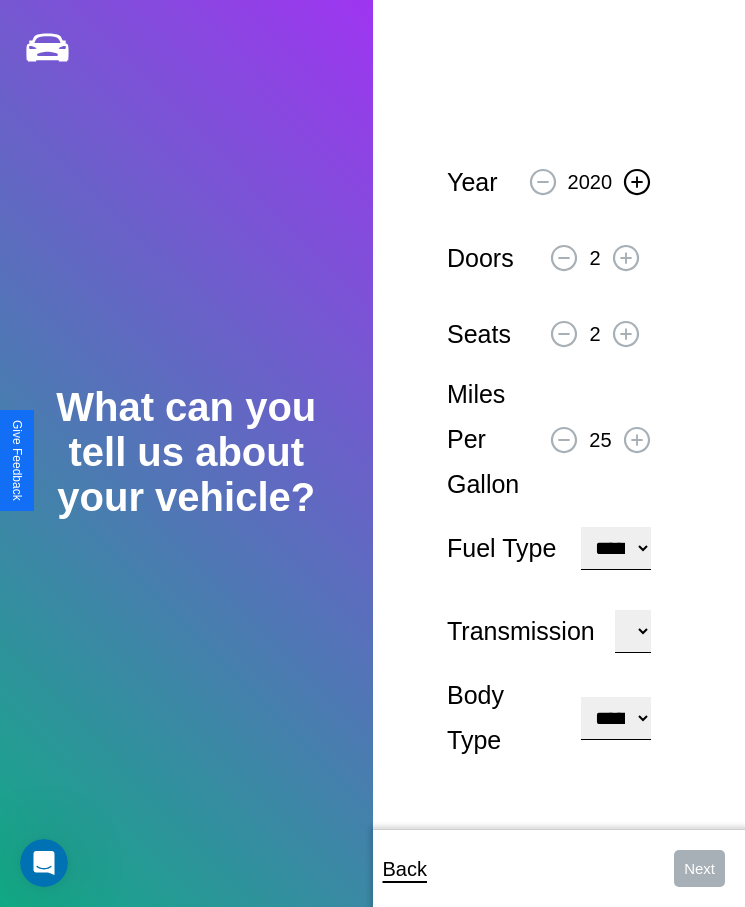 click 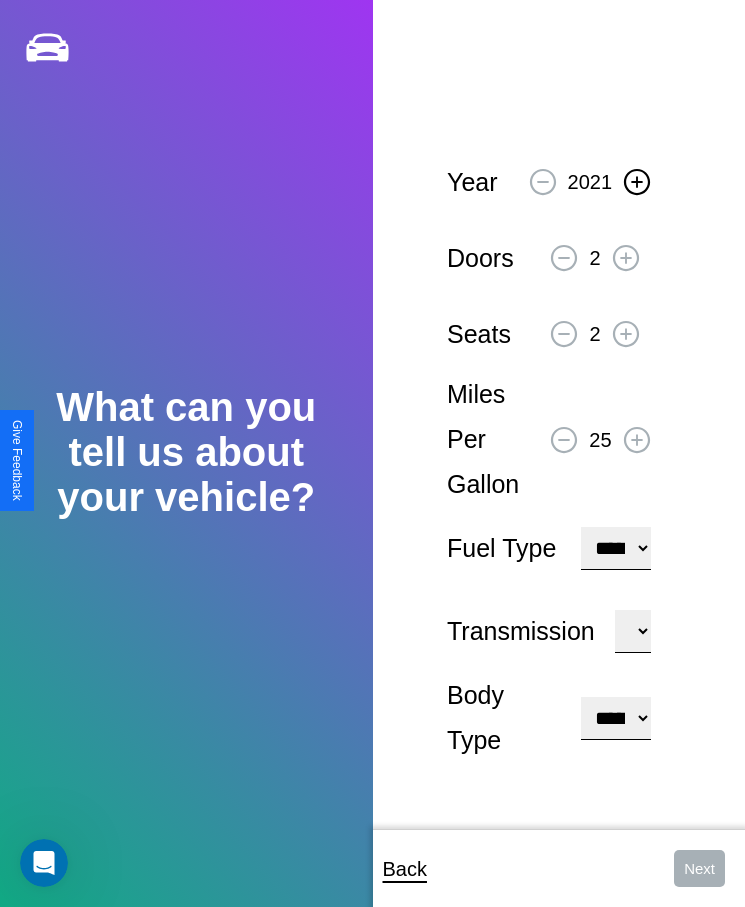 click 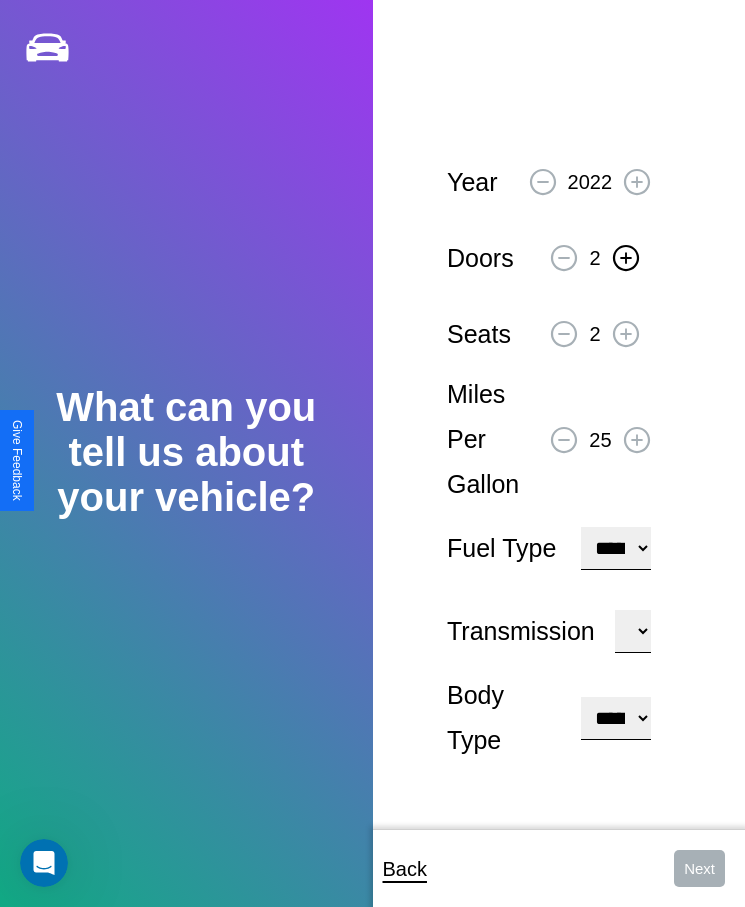 click 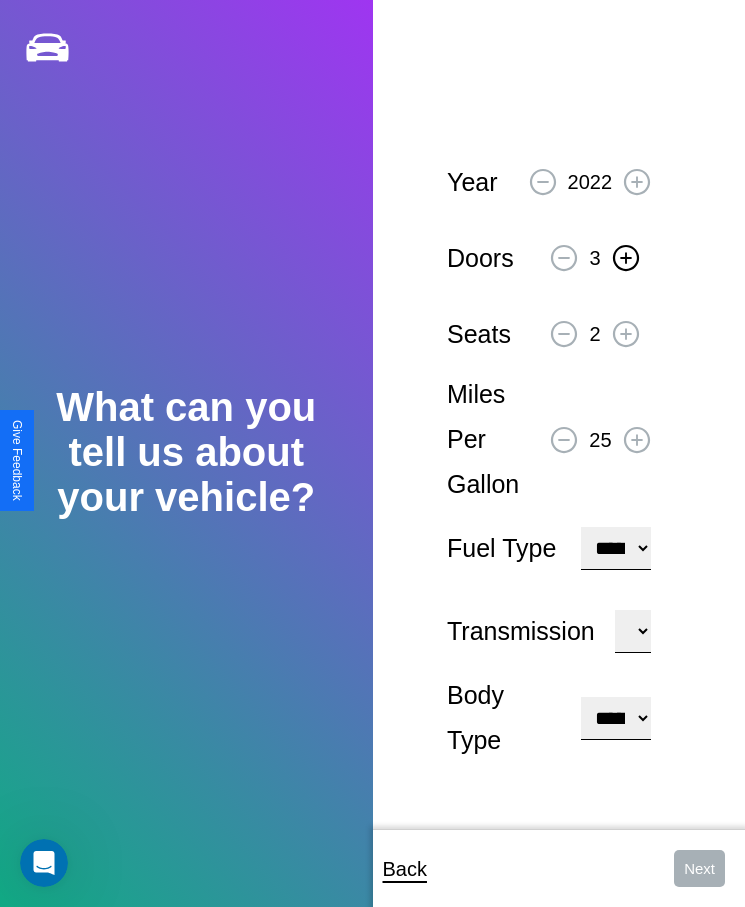 click 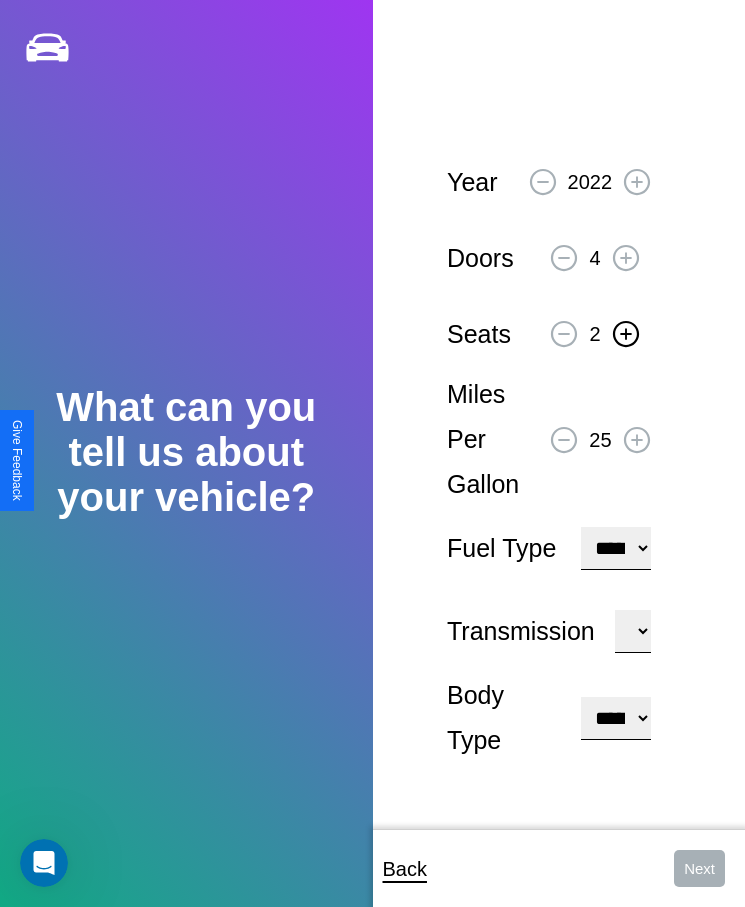 click 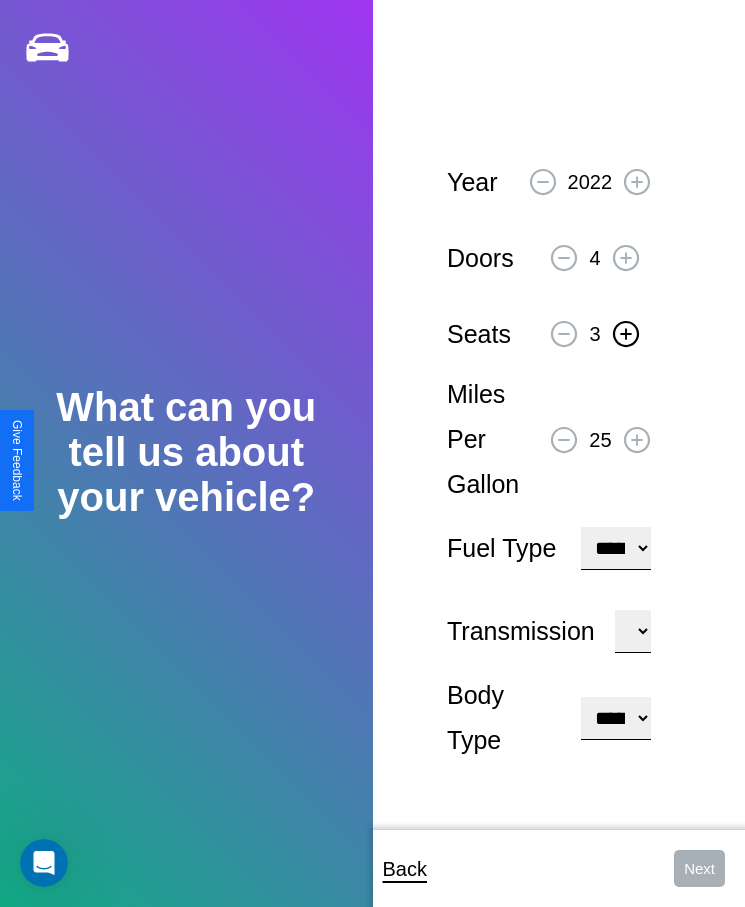 click 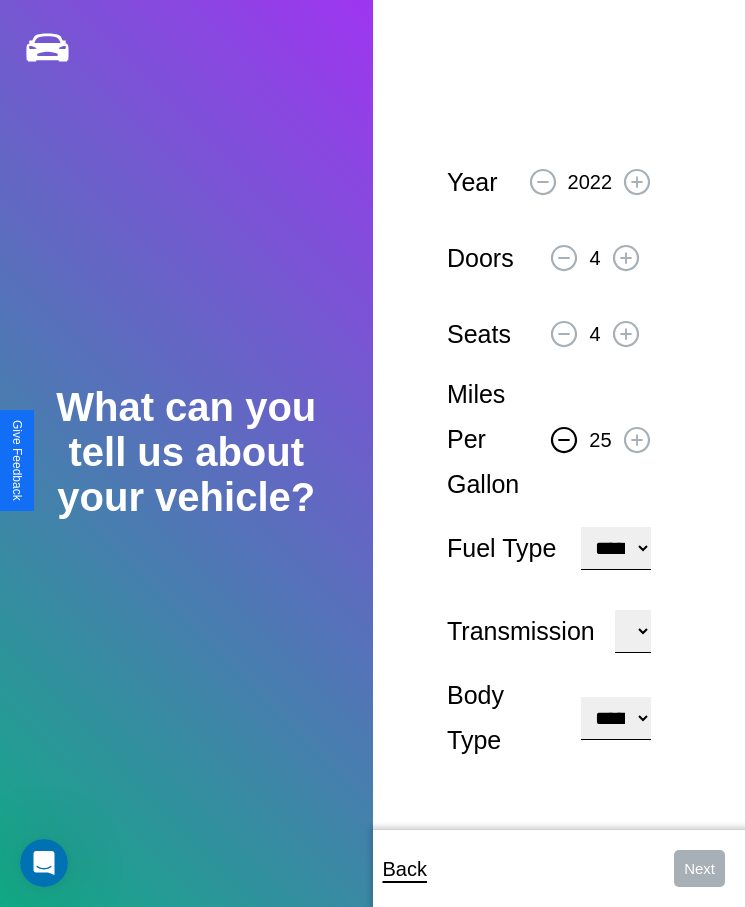 click 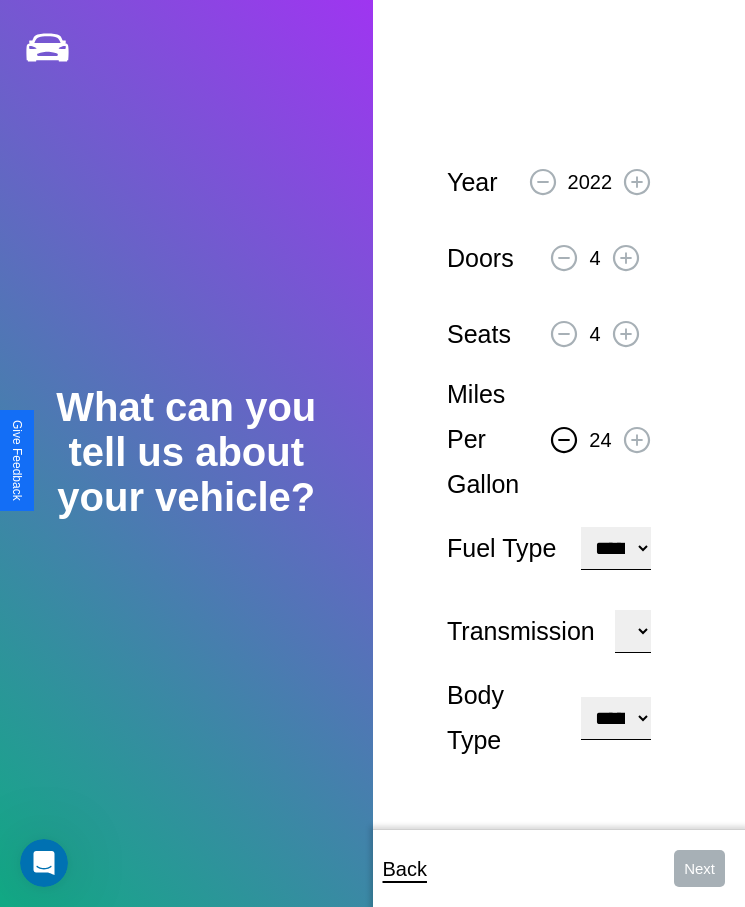 click 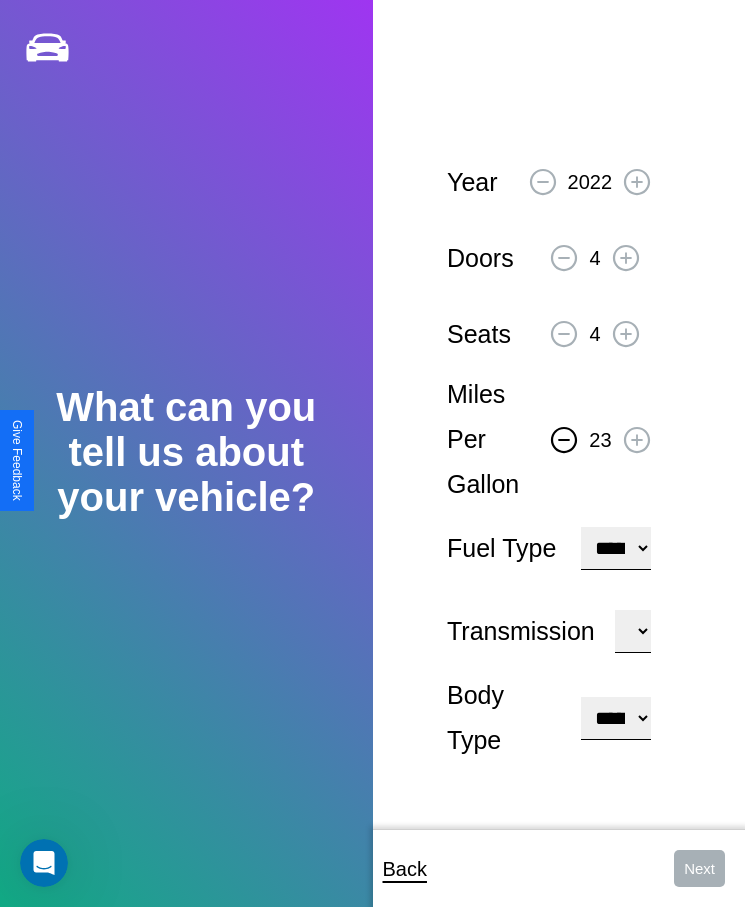 click 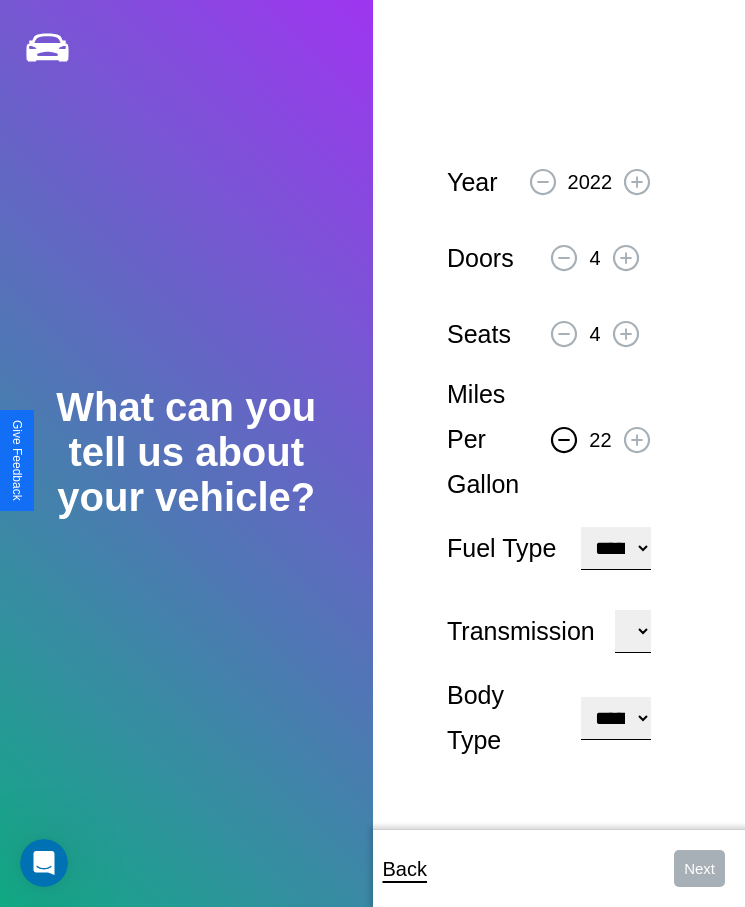 click 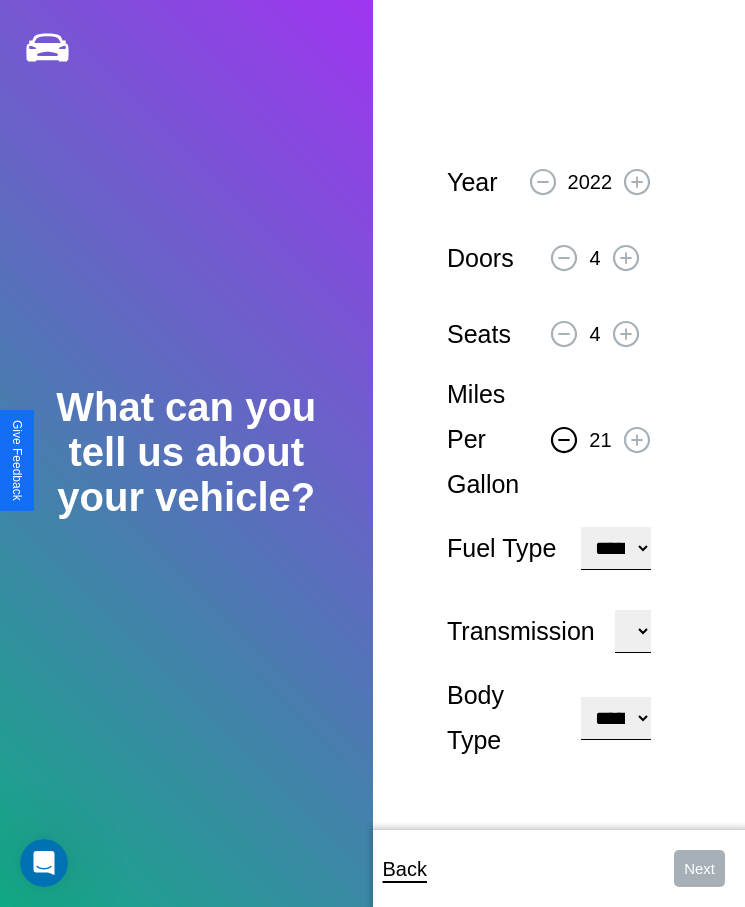 click on "**********" at bounding box center [615, 548] 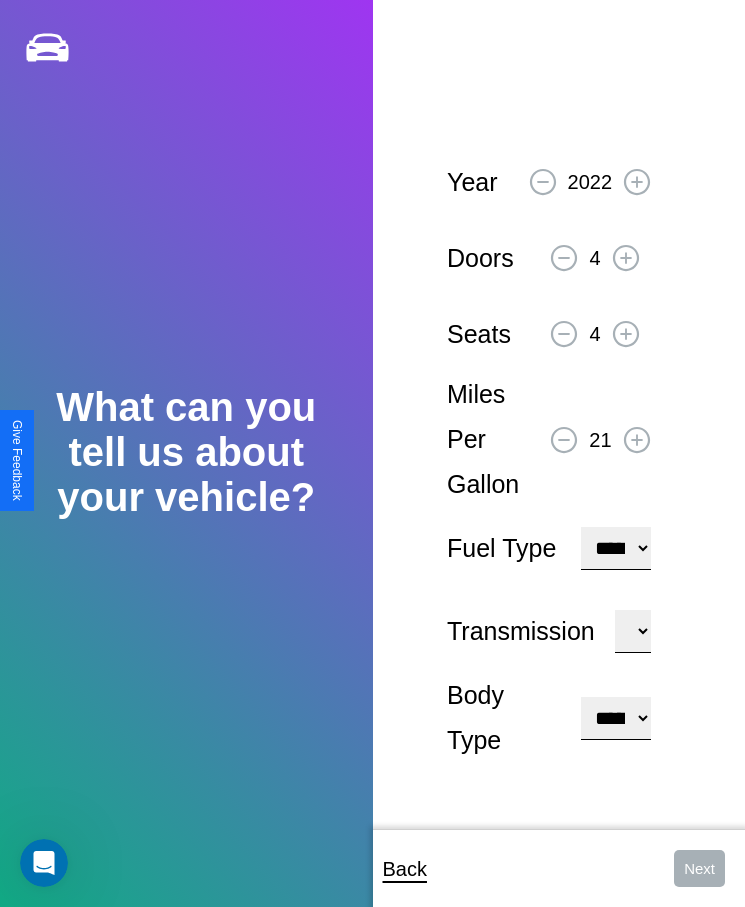 select on "******" 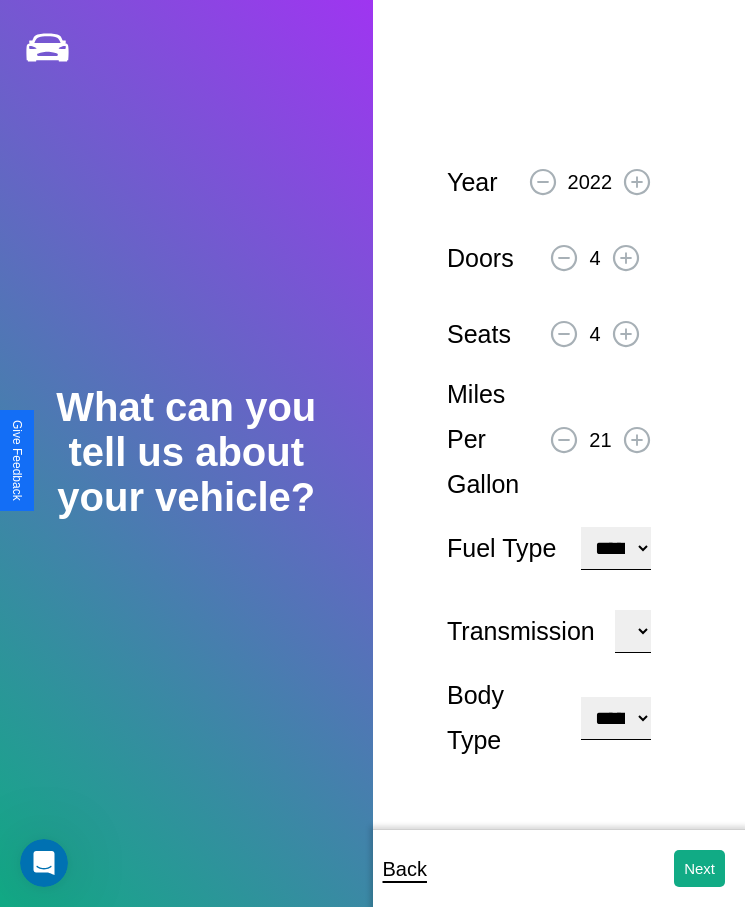 click on "**********" at bounding box center [615, 718] 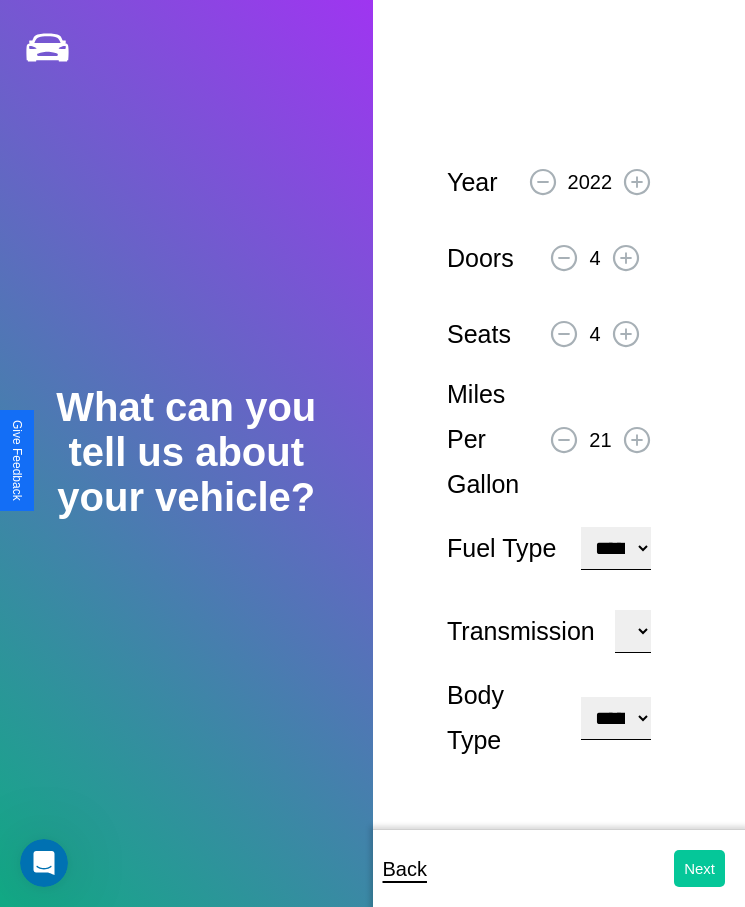 click on "Next" at bounding box center [699, 868] 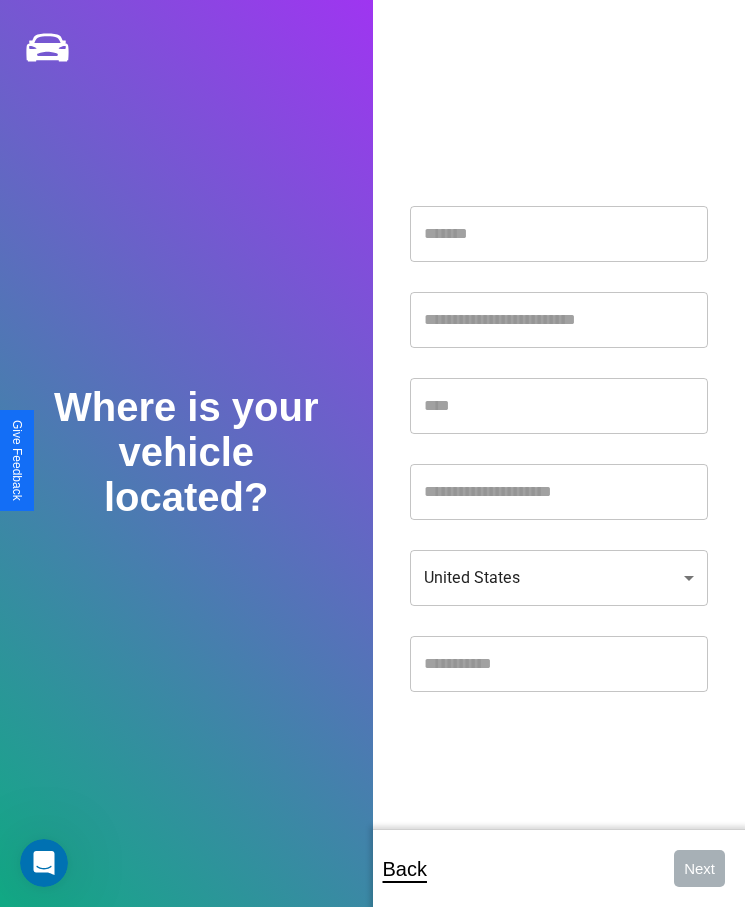 click at bounding box center (559, 234) 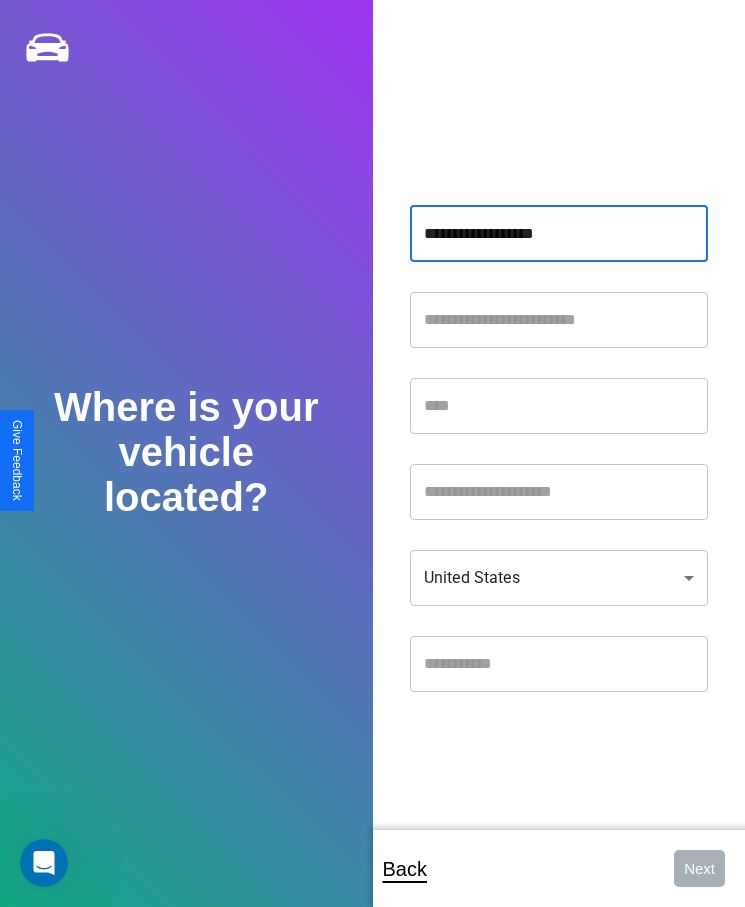 type on "**********" 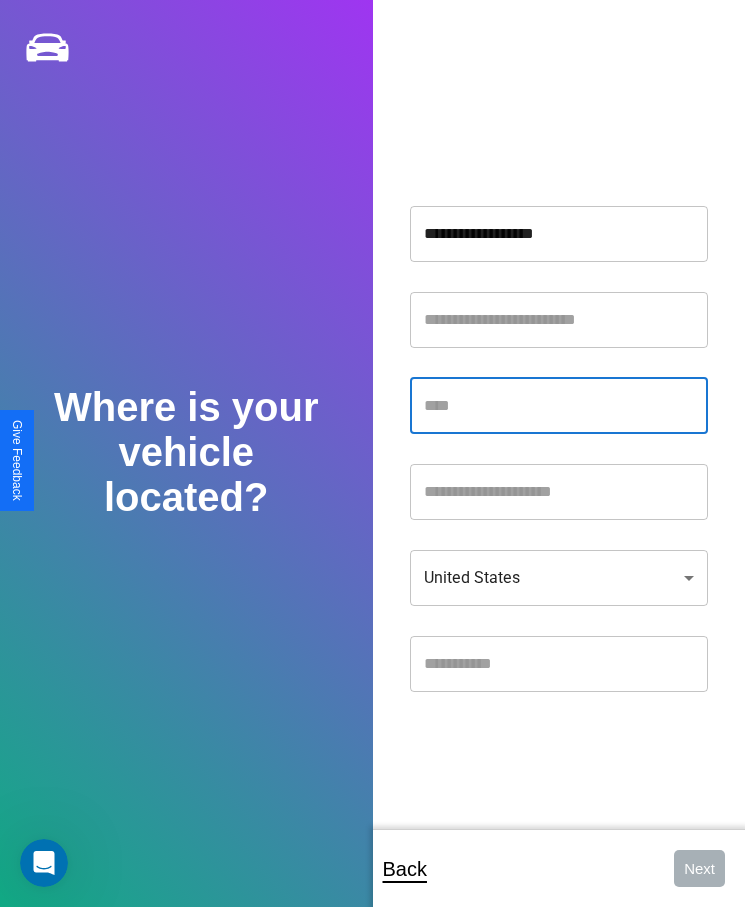 click at bounding box center (559, 406) 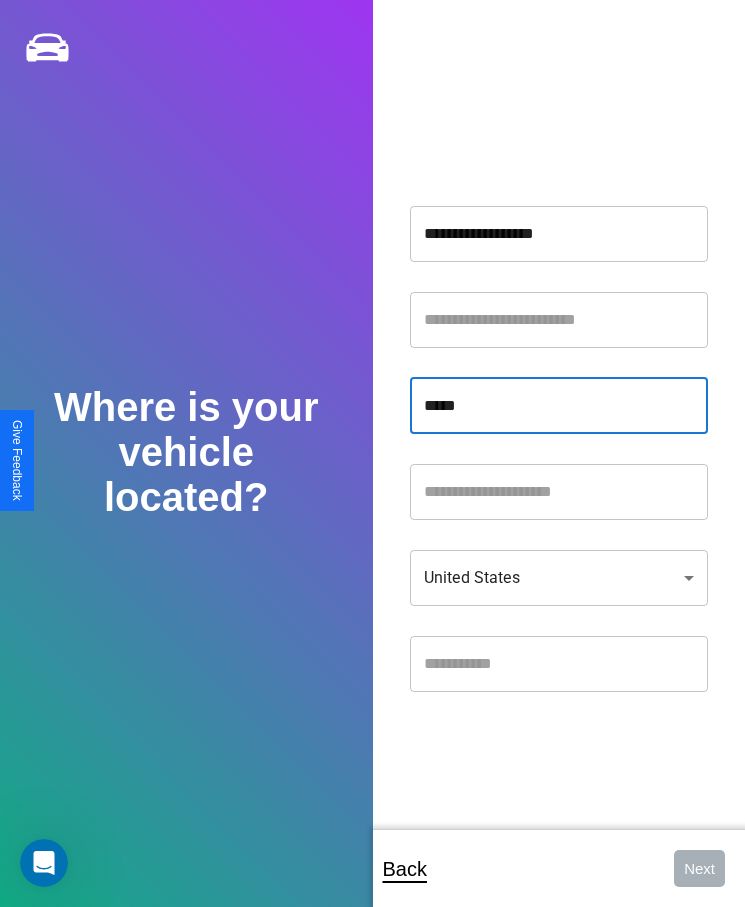 type on "*****" 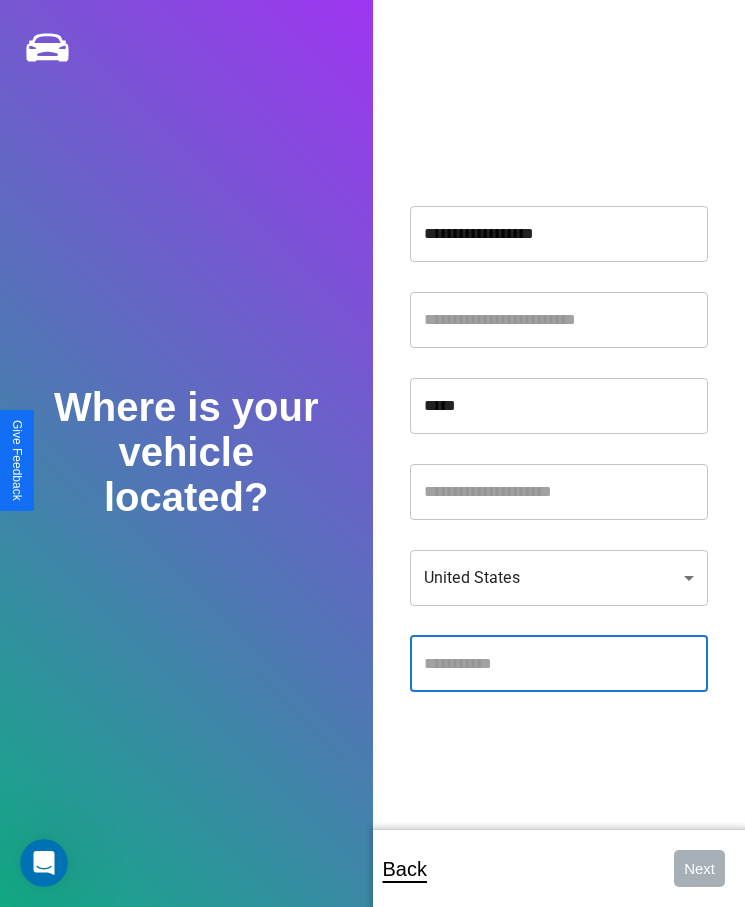 click at bounding box center [559, 664] 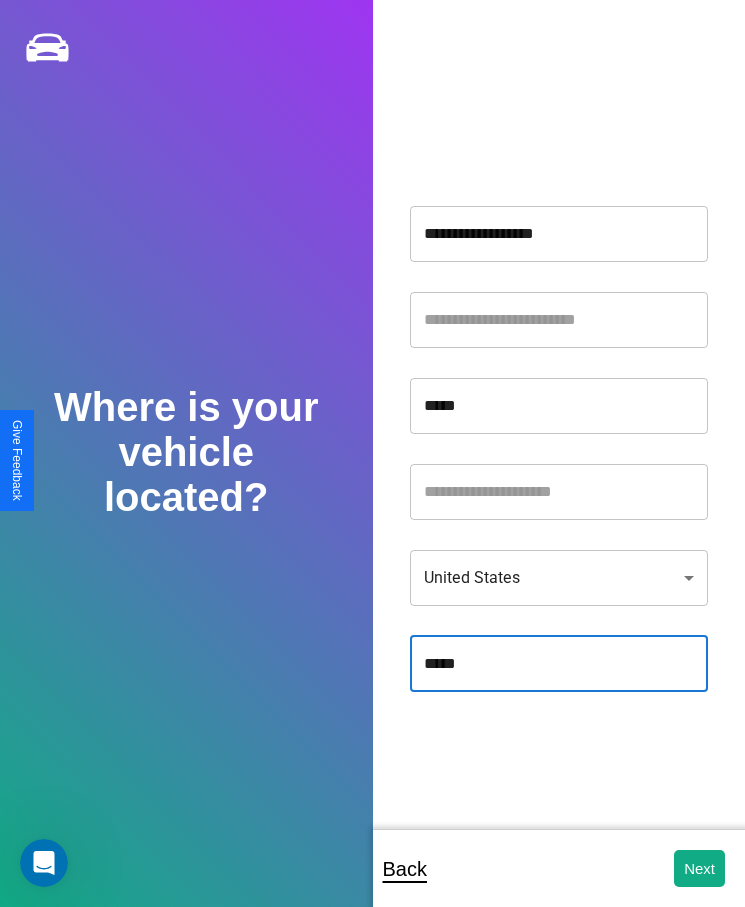 type on "*****" 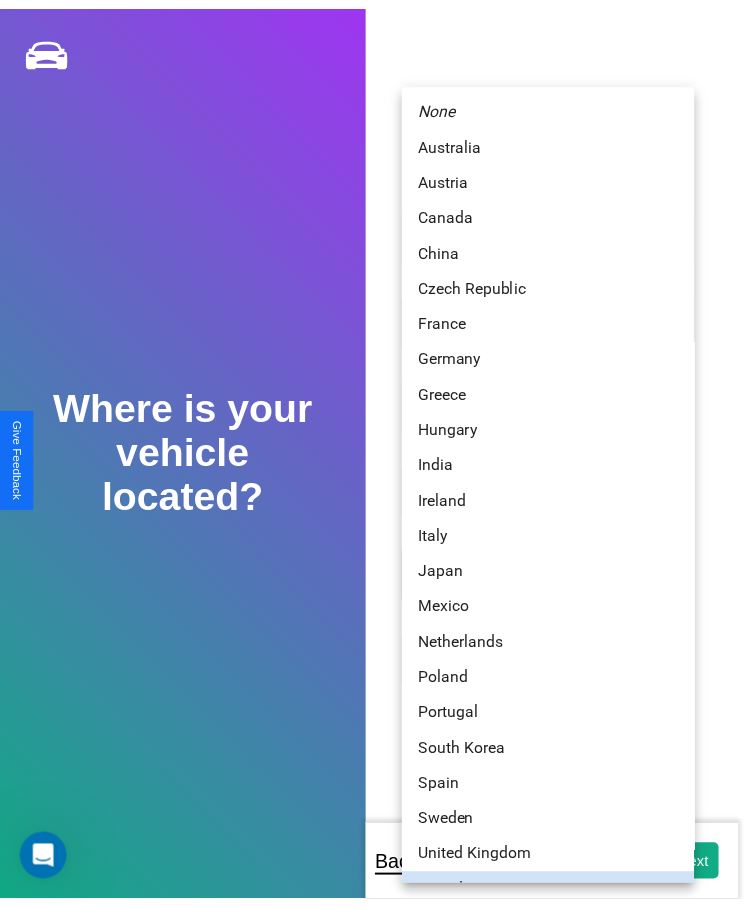 scroll, scrollTop: 25, scrollLeft: 0, axis: vertical 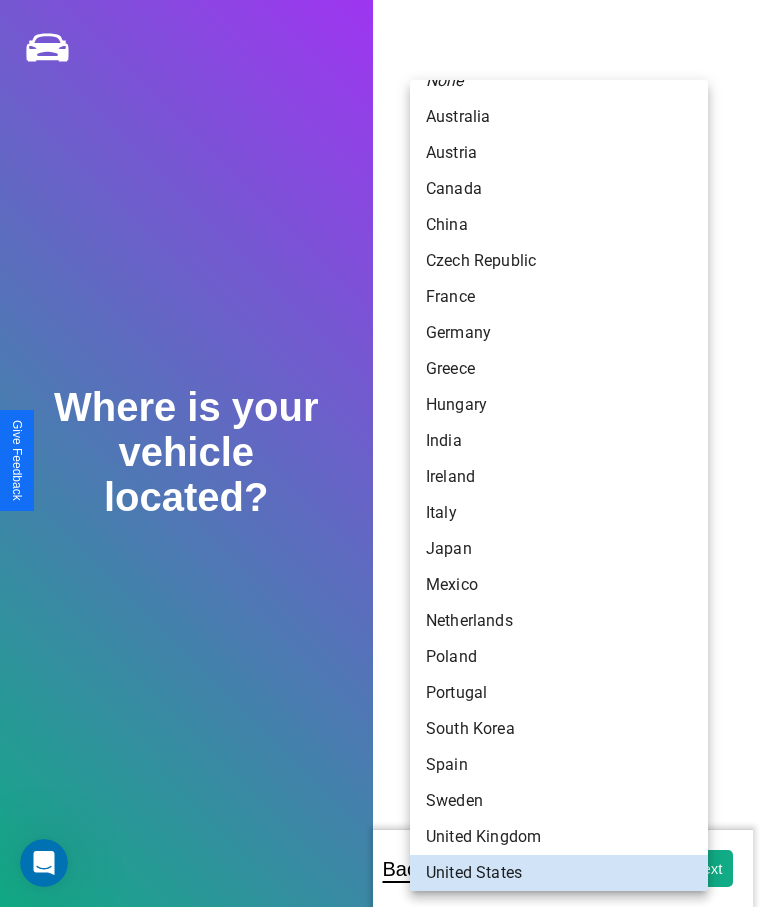 click on "Japan" at bounding box center [559, 549] 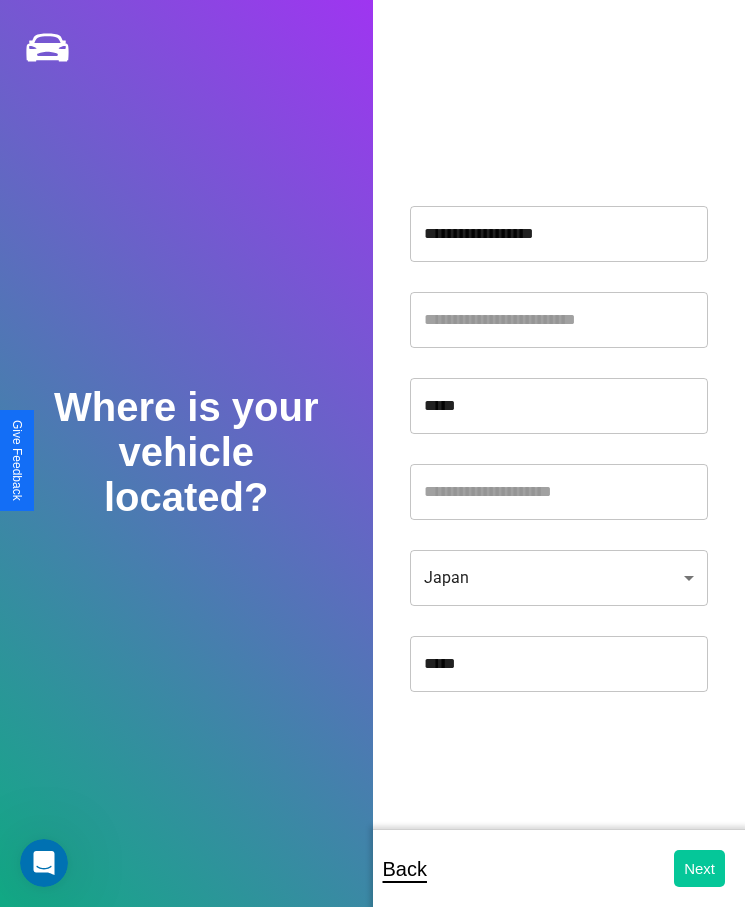 click on "Next" at bounding box center (699, 868) 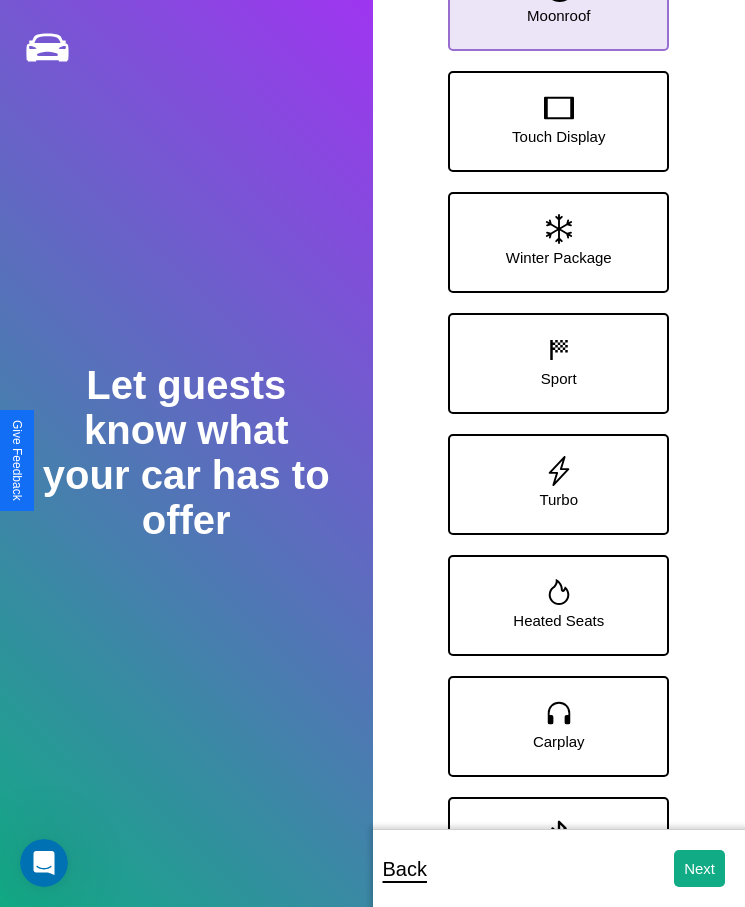 click on "Moonroof" at bounding box center (558, 15) 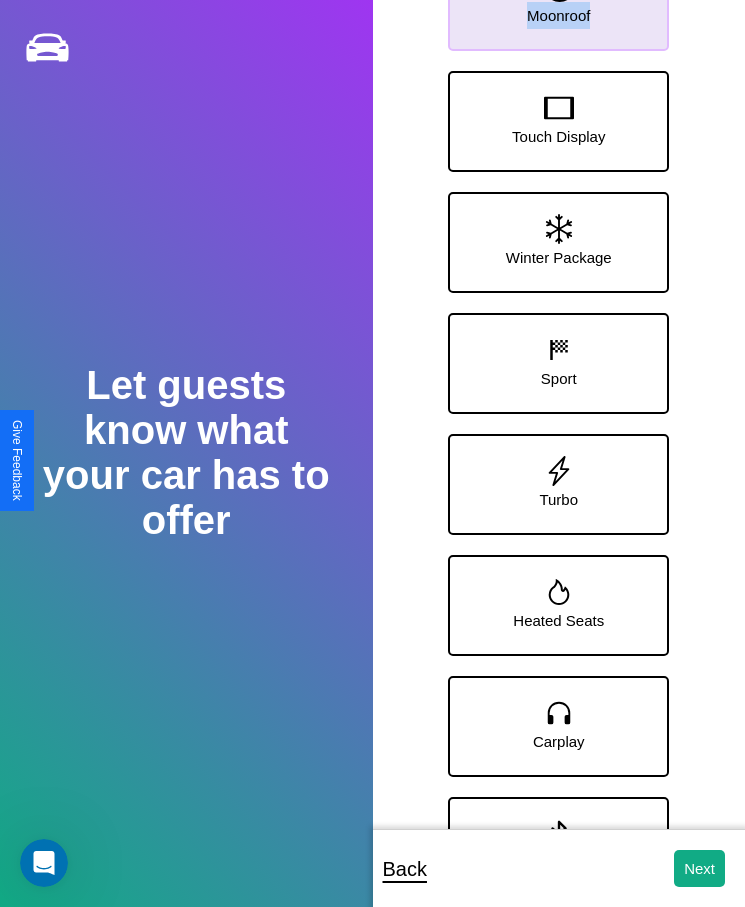 scroll, scrollTop: 280, scrollLeft: 0, axis: vertical 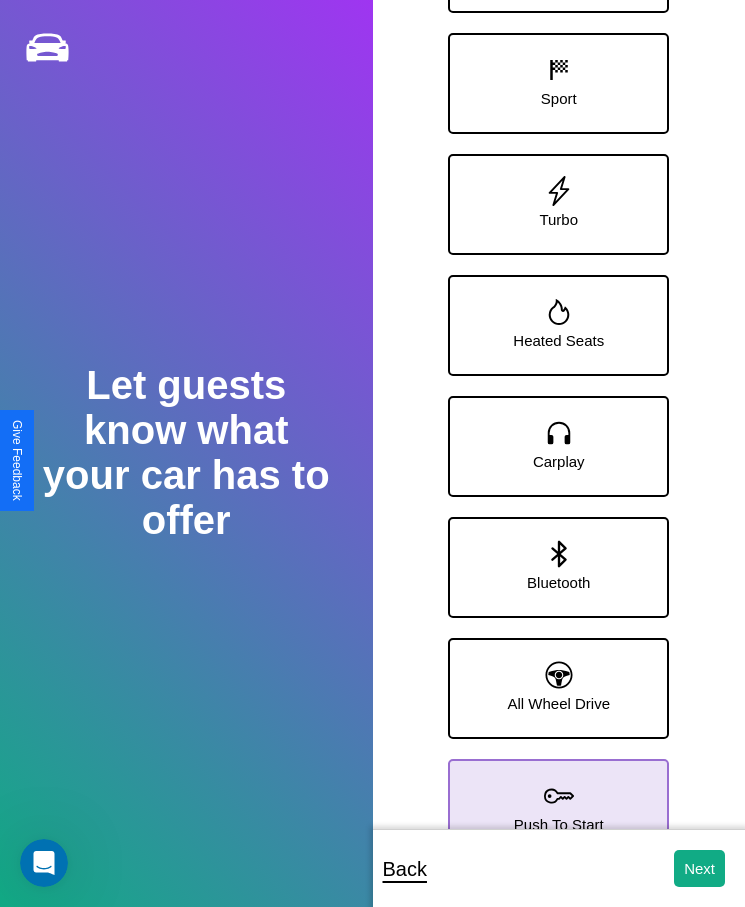 click 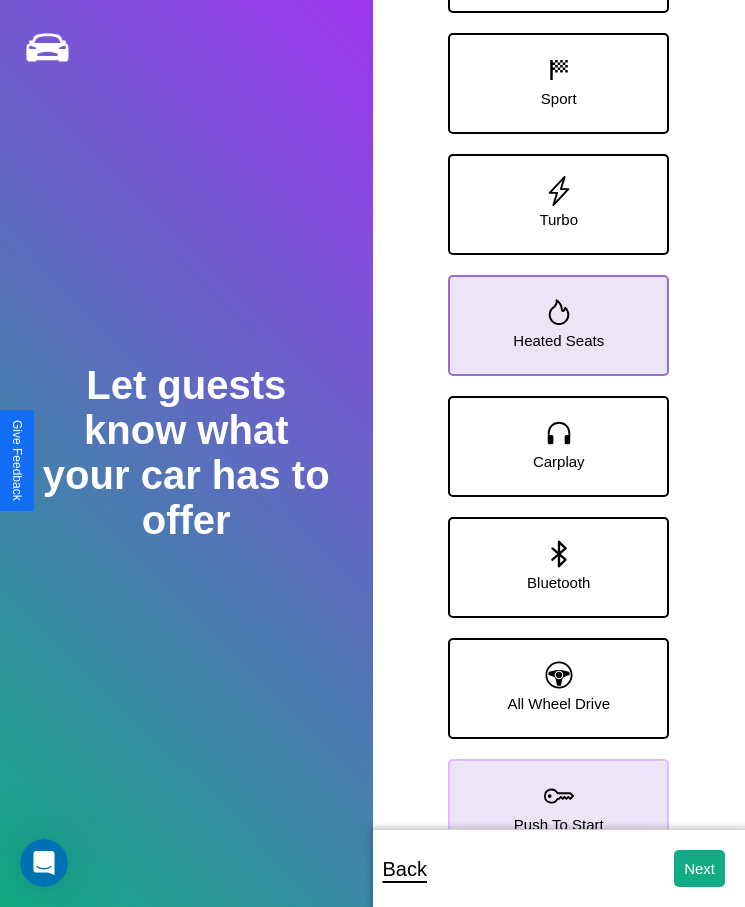 click 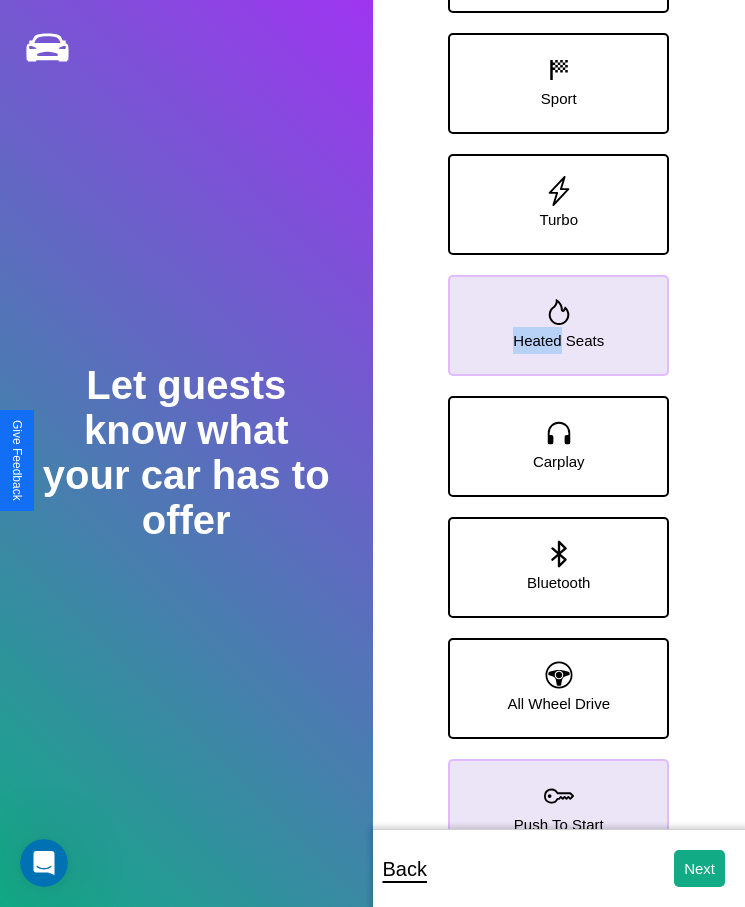 scroll, scrollTop: 0, scrollLeft: 0, axis: both 